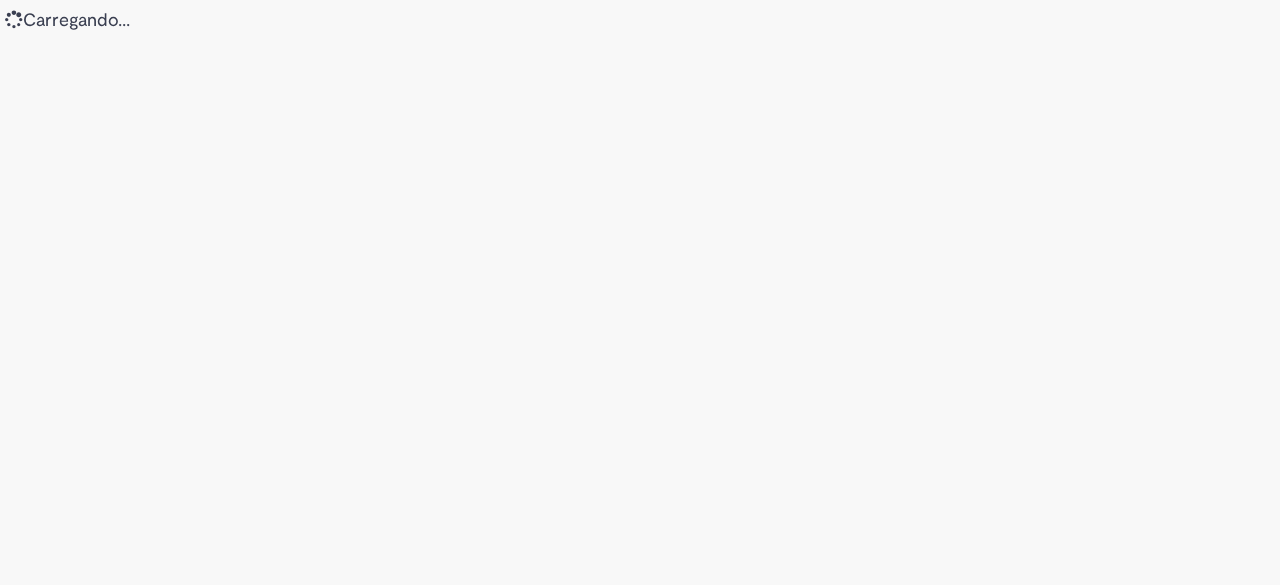 scroll, scrollTop: 0, scrollLeft: 0, axis: both 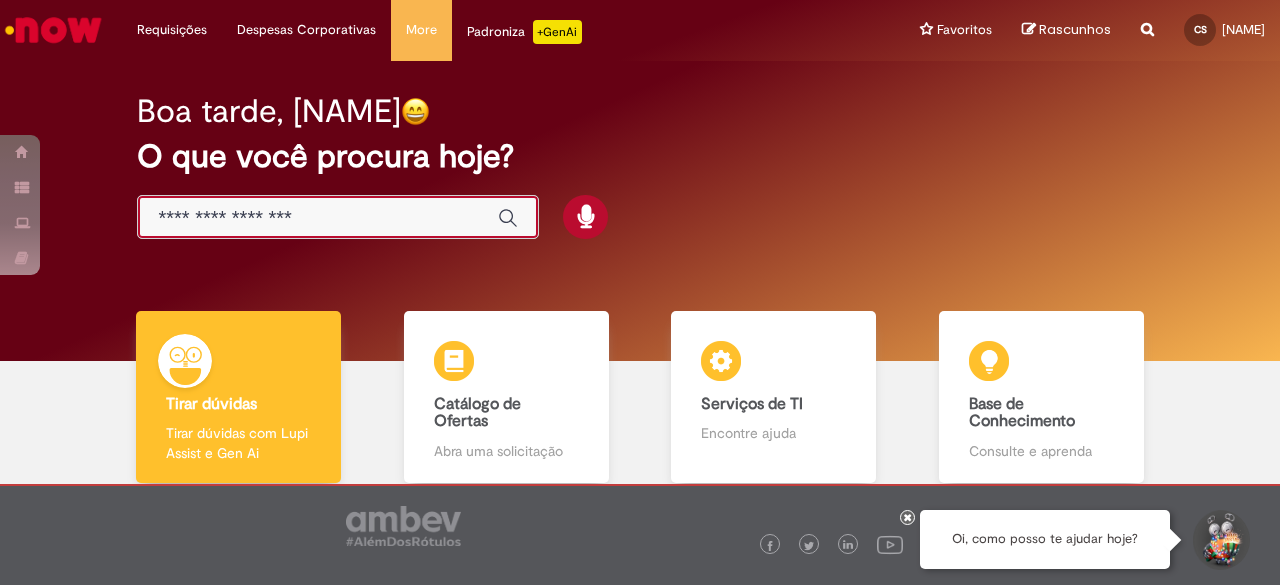 click at bounding box center [318, 218] 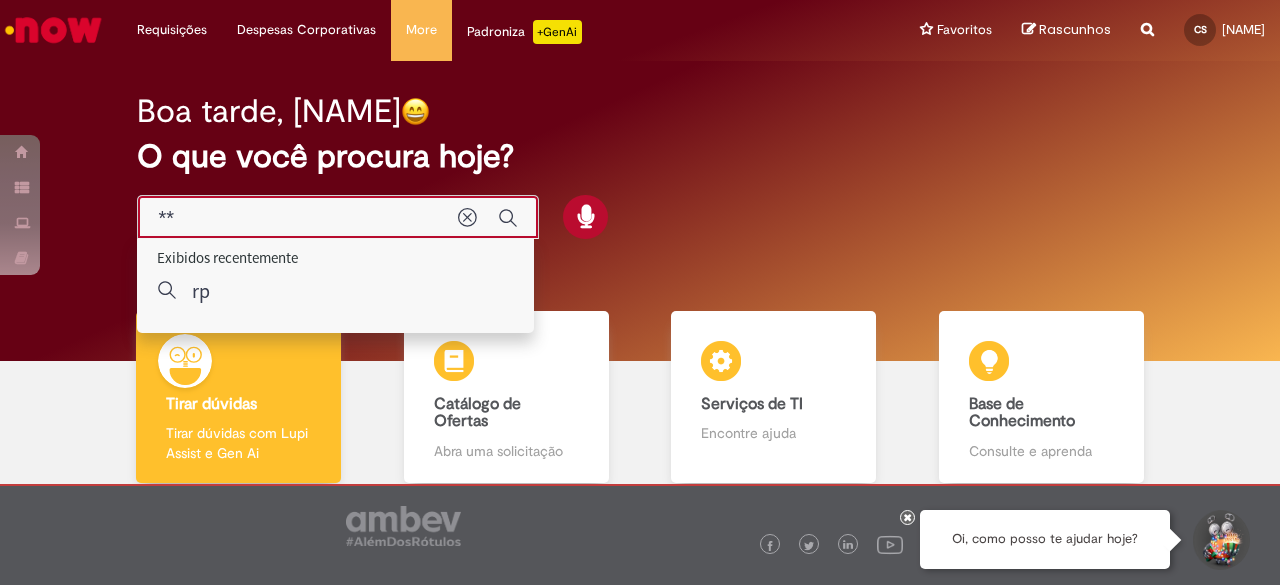 type on "***" 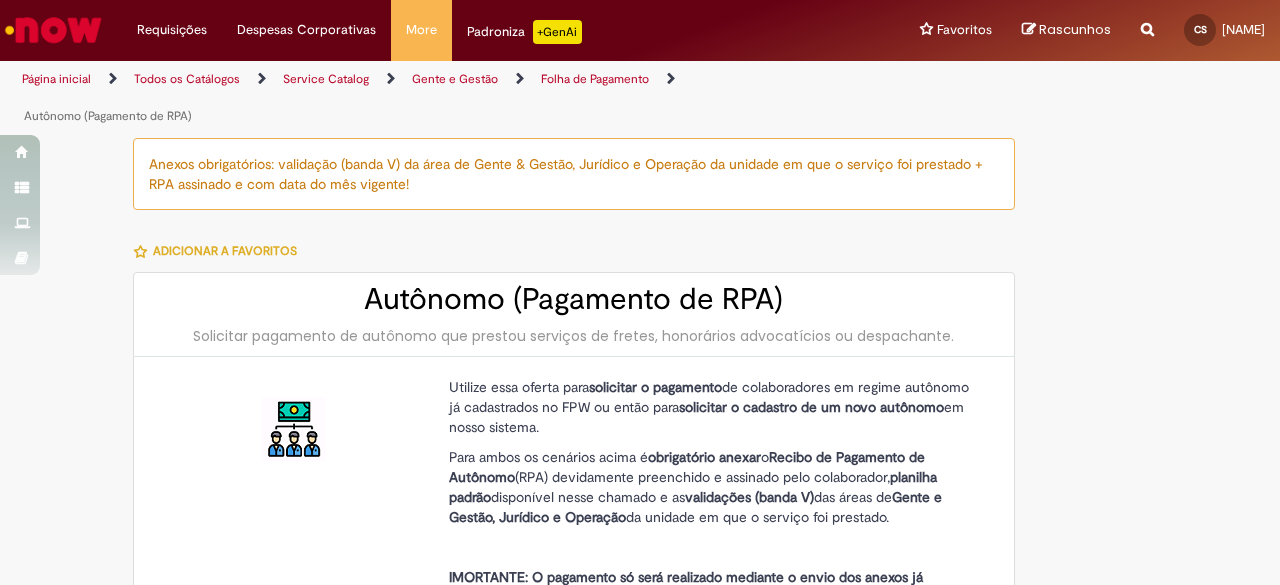 type on "**********" 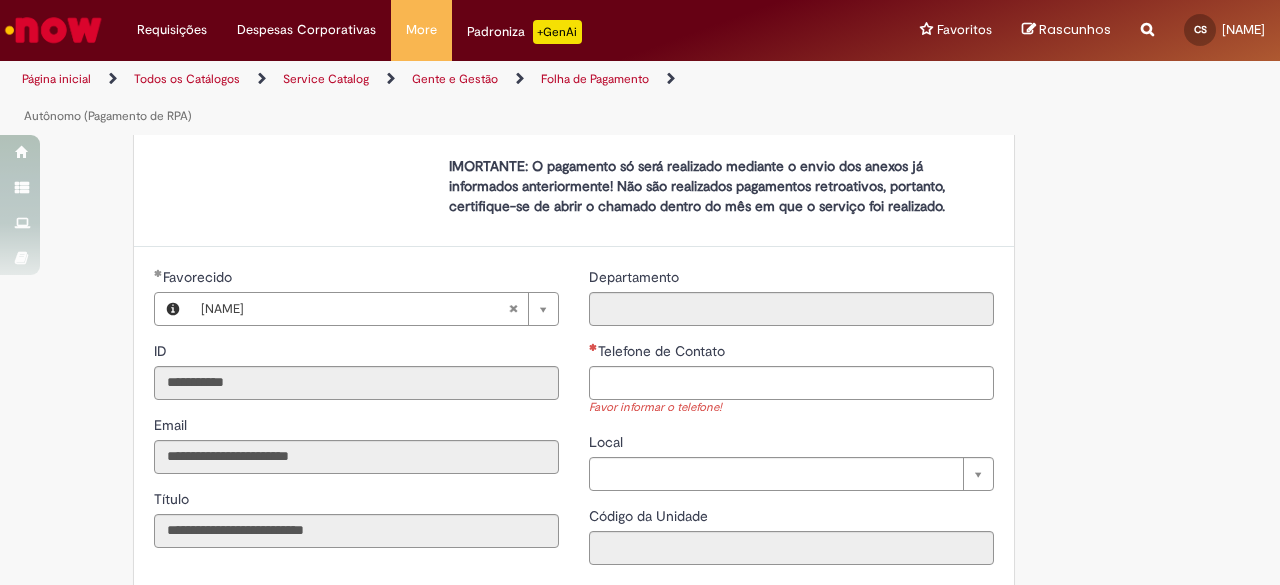 scroll, scrollTop: 440, scrollLeft: 0, axis: vertical 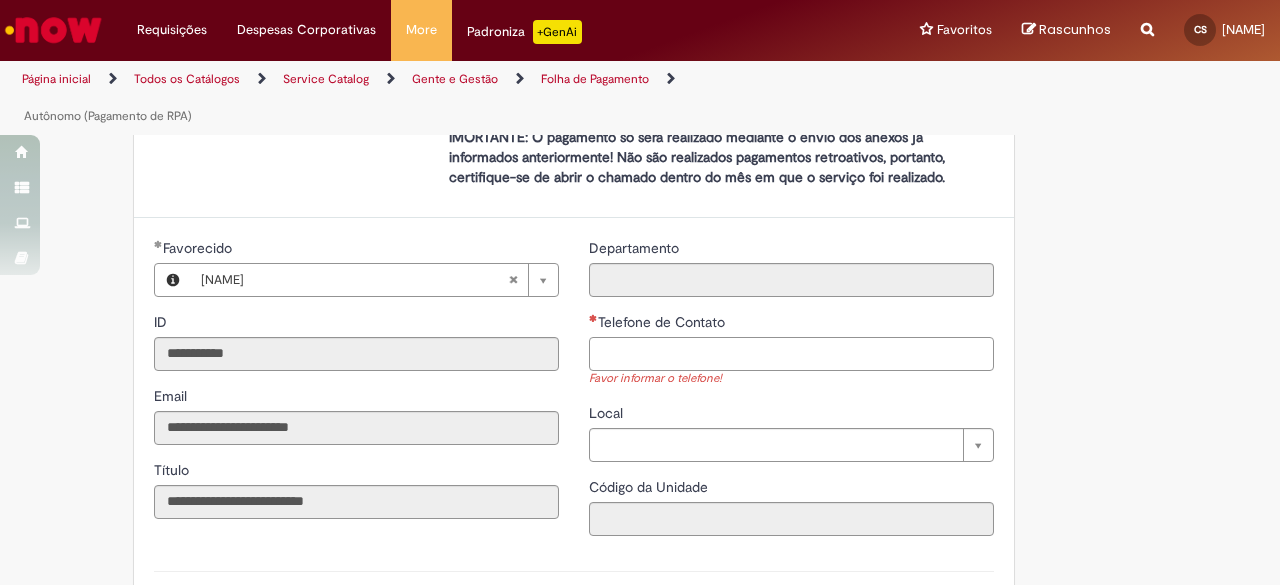 click on "Telefone de Contato" at bounding box center (791, 354) 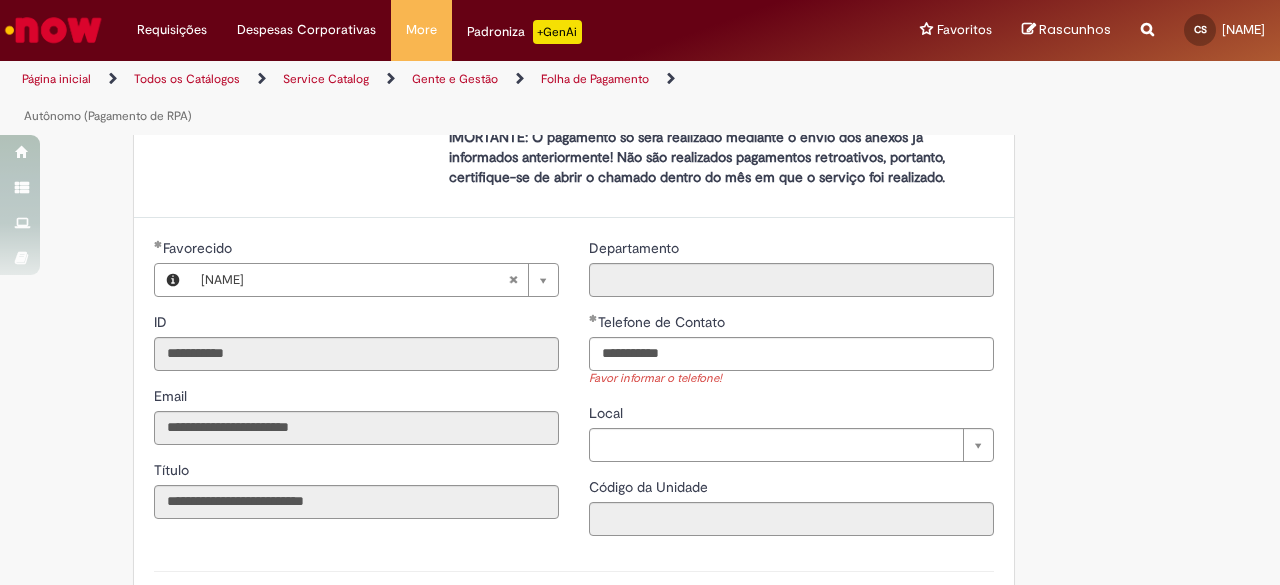 type on "**********" 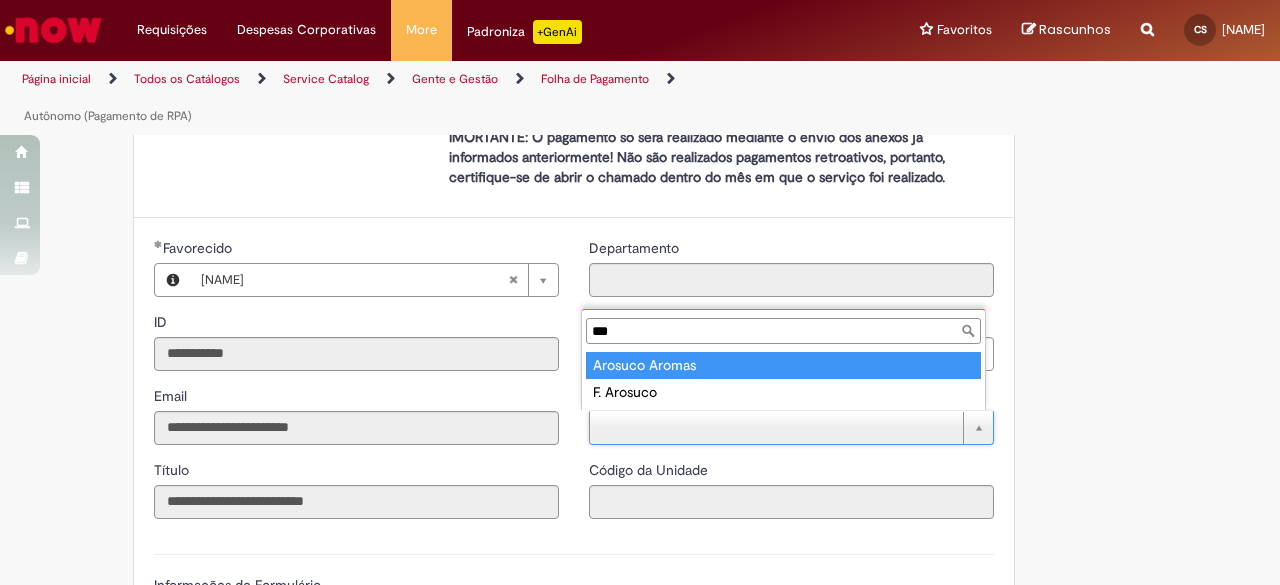 type on "***" 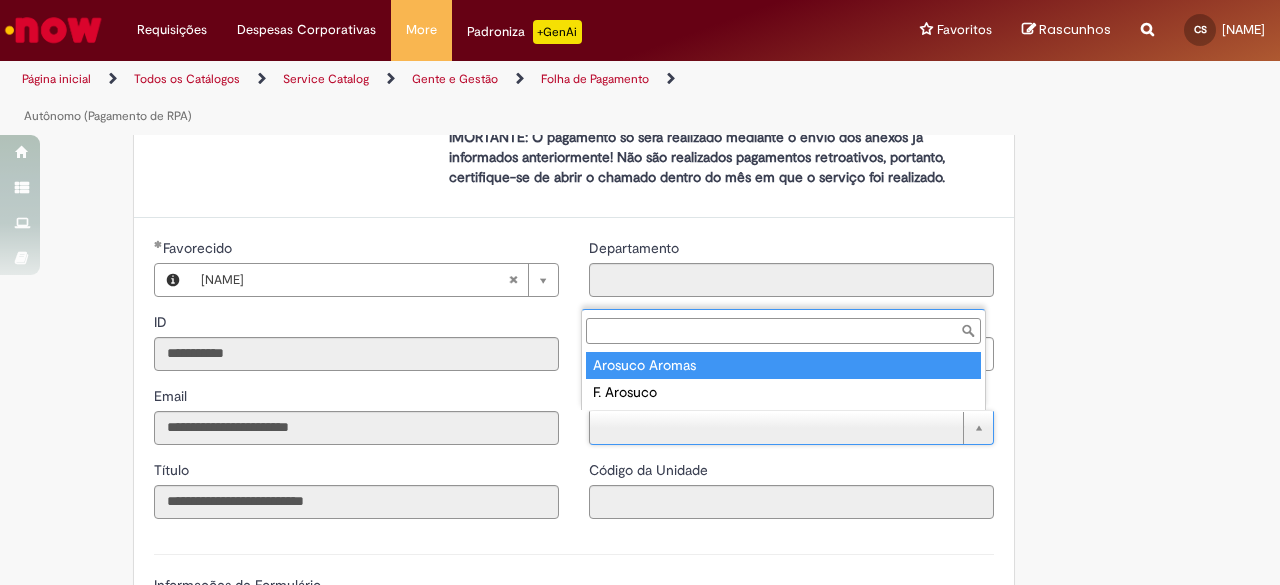 type on "****" 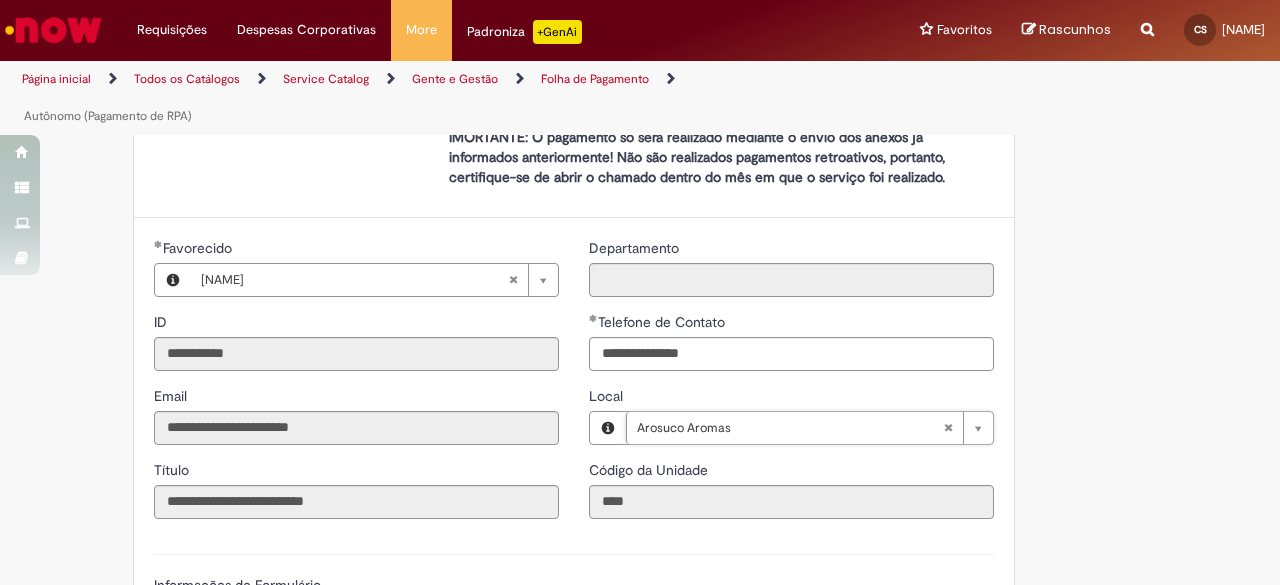 scroll, scrollTop: 834, scrollLeft: 0, axis: vertical 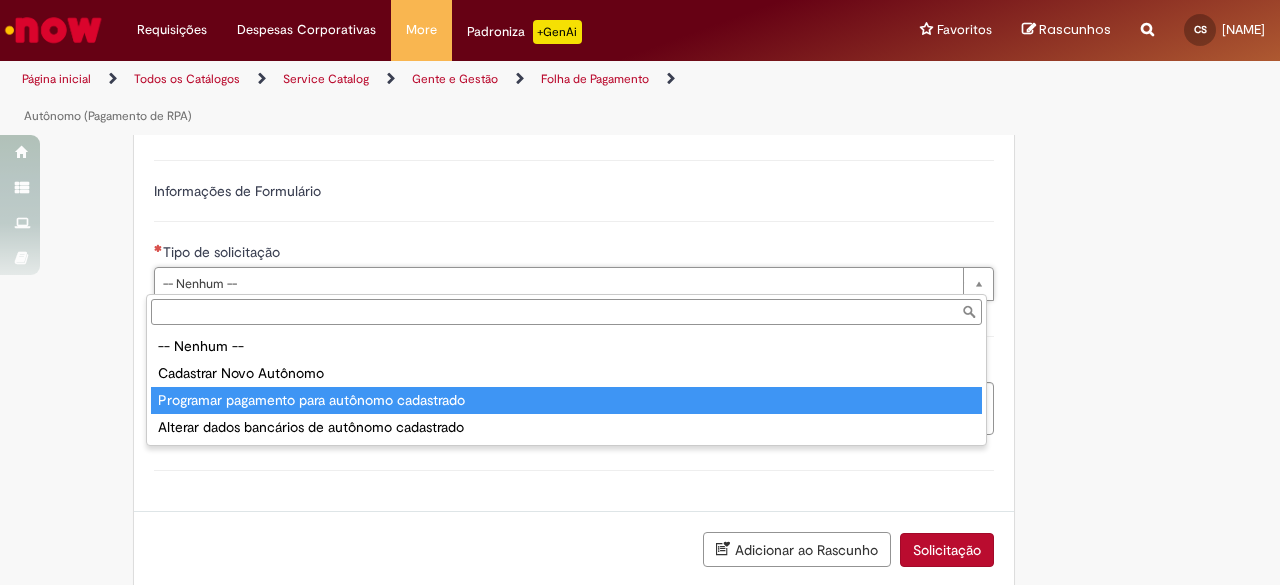 type on "**********" 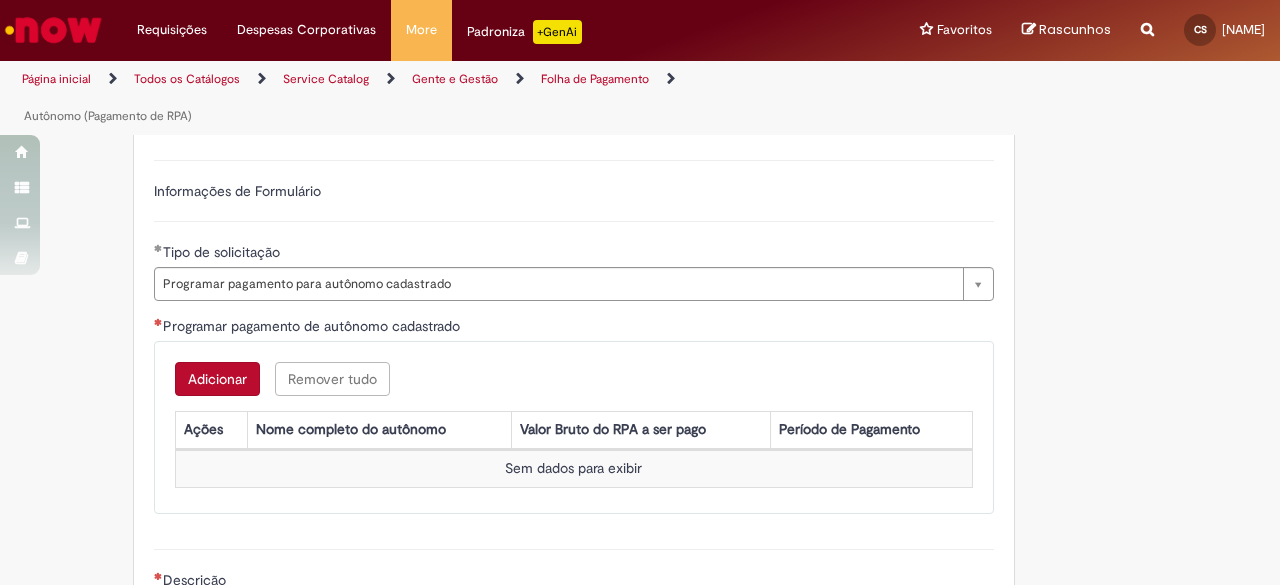 click on "Anexos obrigatórios: validação (banda V) da área de Gente & Gestão, Jurídico e Operação da unidade em que o serviço foi prestado + RPA assinado e com data do mês vigente!
Adicionar a Favoritos
Autônomo (Pagamento de RPA)
Solicitar pagamento de autônomo que prestou serviços de fretes, honorários advocatícios ou despachante.
Utilize essa oferta para solicitar o pagamento de colaboradores em regime autônomo já cadastrados no FPW ou então para solicitar o cadastro de um novo autônomo em nosso sistema.
Para ambos os cenários acima é obrigatório anexar o Recibo de Pagamento de Autônomo (RPA) devidamente preenchido e assinado pelo colaborador, planilha padrão disponível nesse chamado e as validações (banda V) das áreas de Gente e Gestão, Jurídico e Operação" at bounding box center [640, 106] 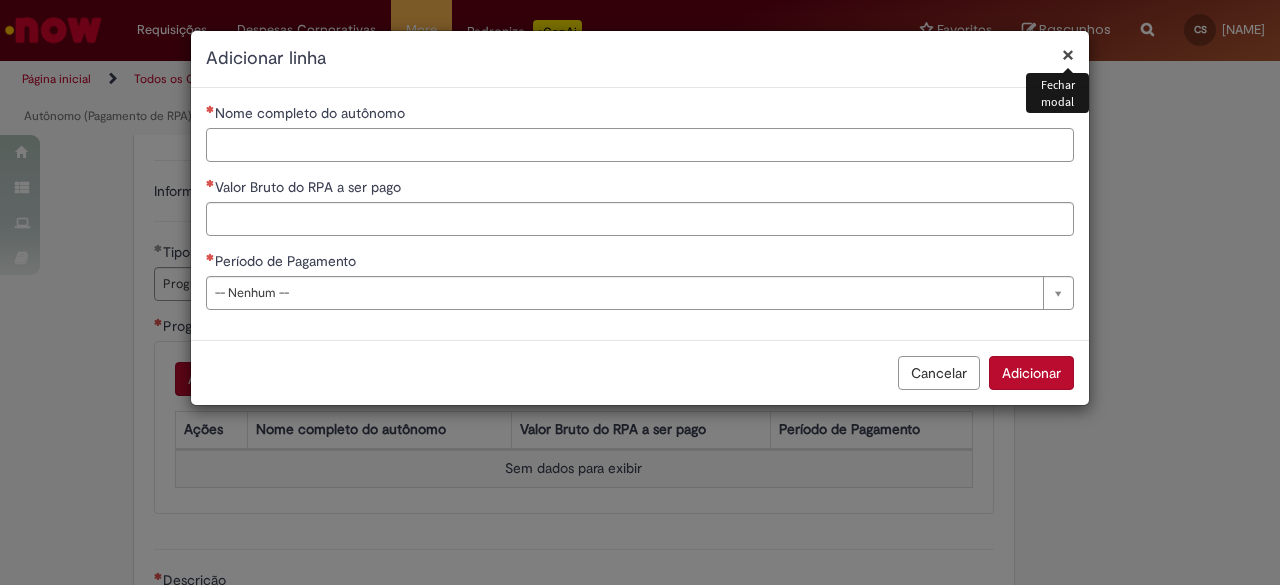 click on "Nome completo do autônomo" at bounding box center (640, 145) 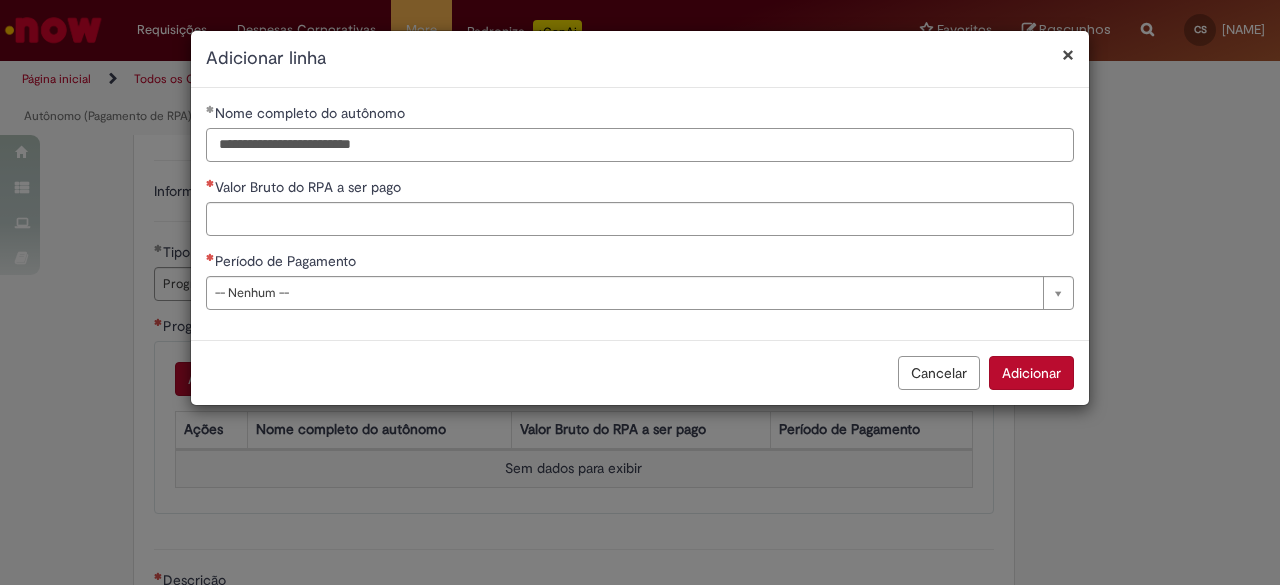 type on "**********" 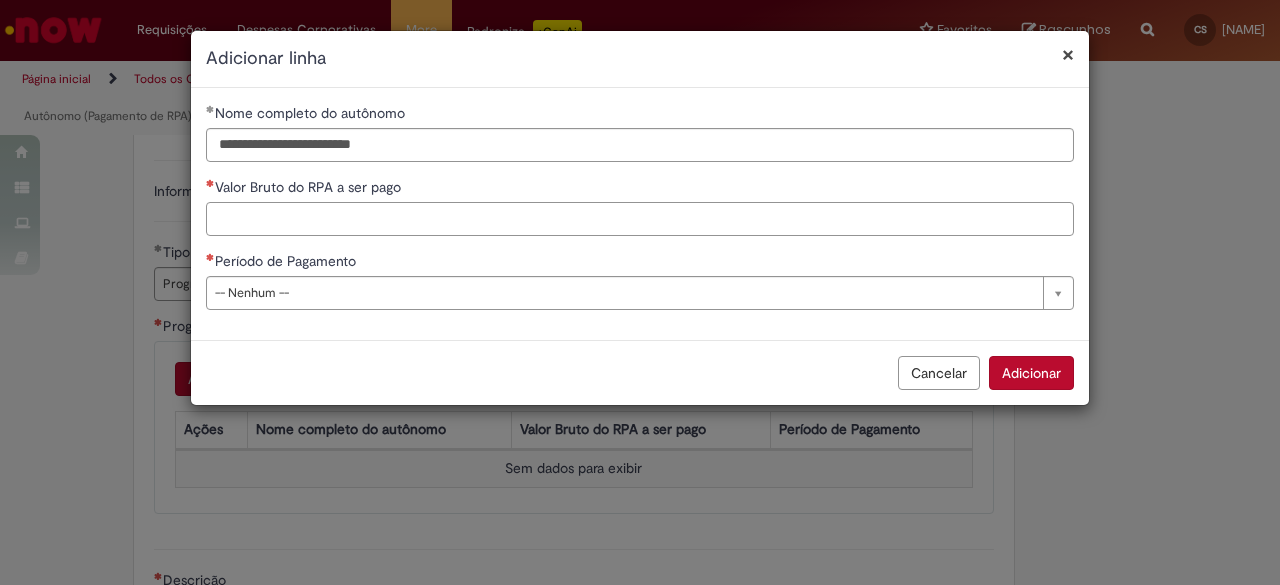 click on "Valor Bruto do RPA a ser pago" at bounding box center (640, 219) 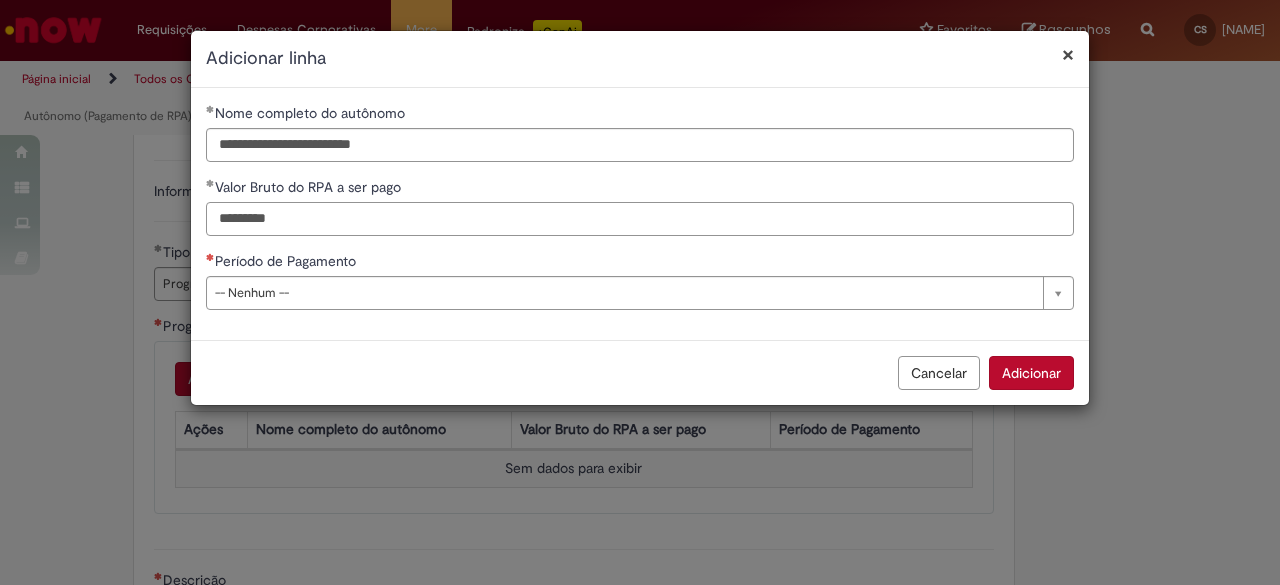 type on "*********" 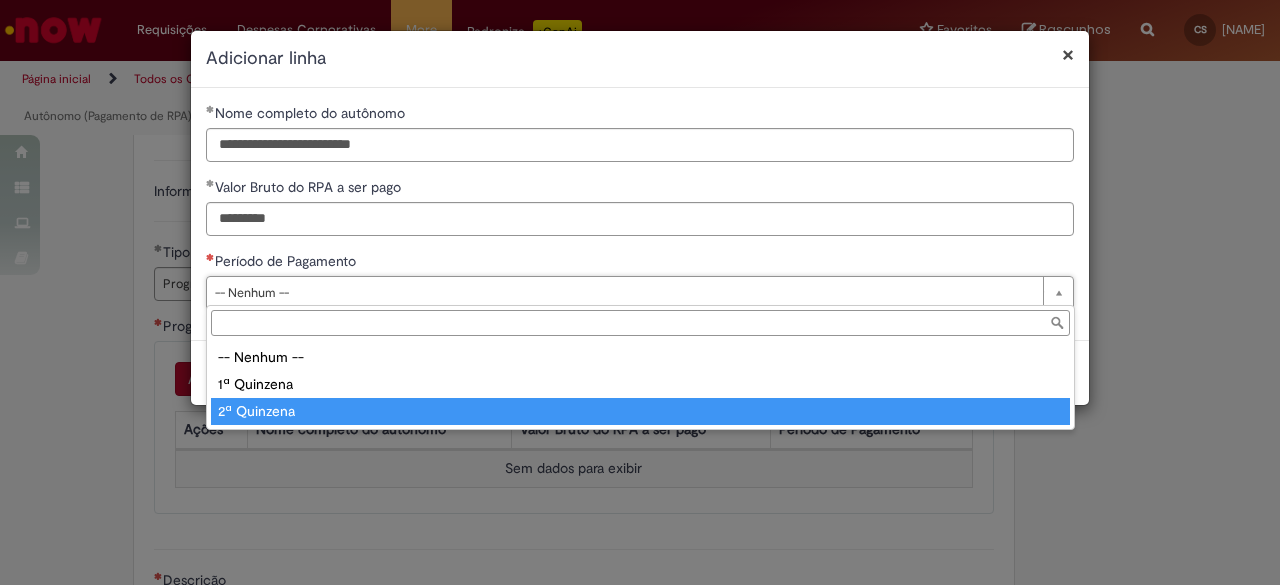 type on "**********" 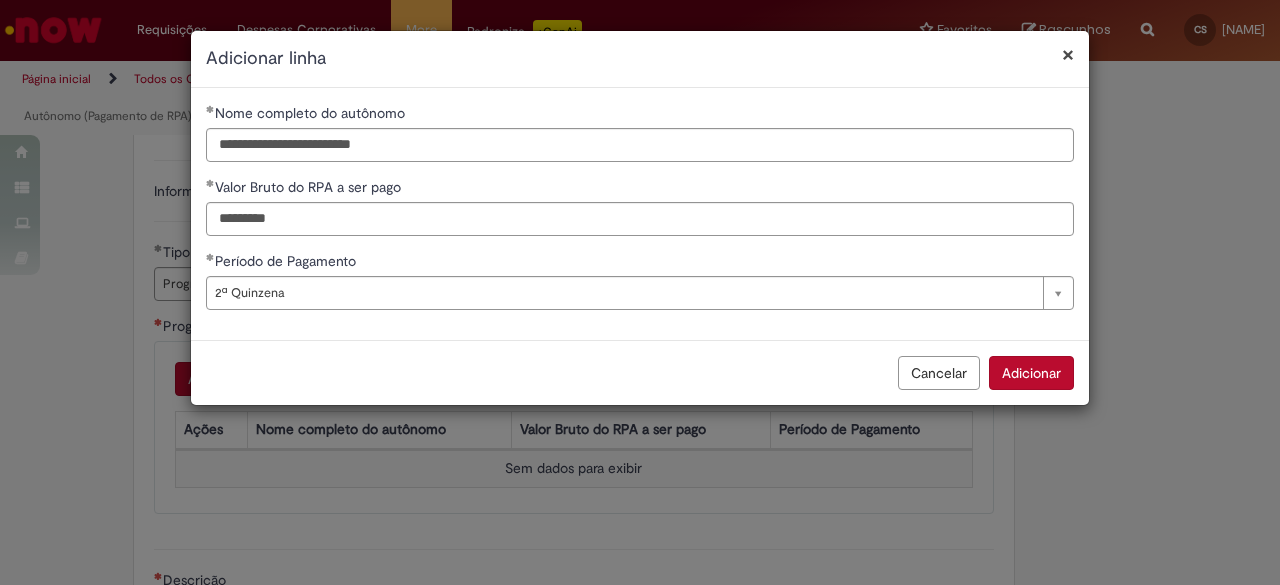 click on "Adicionar" at bounding box center [1031, 373] 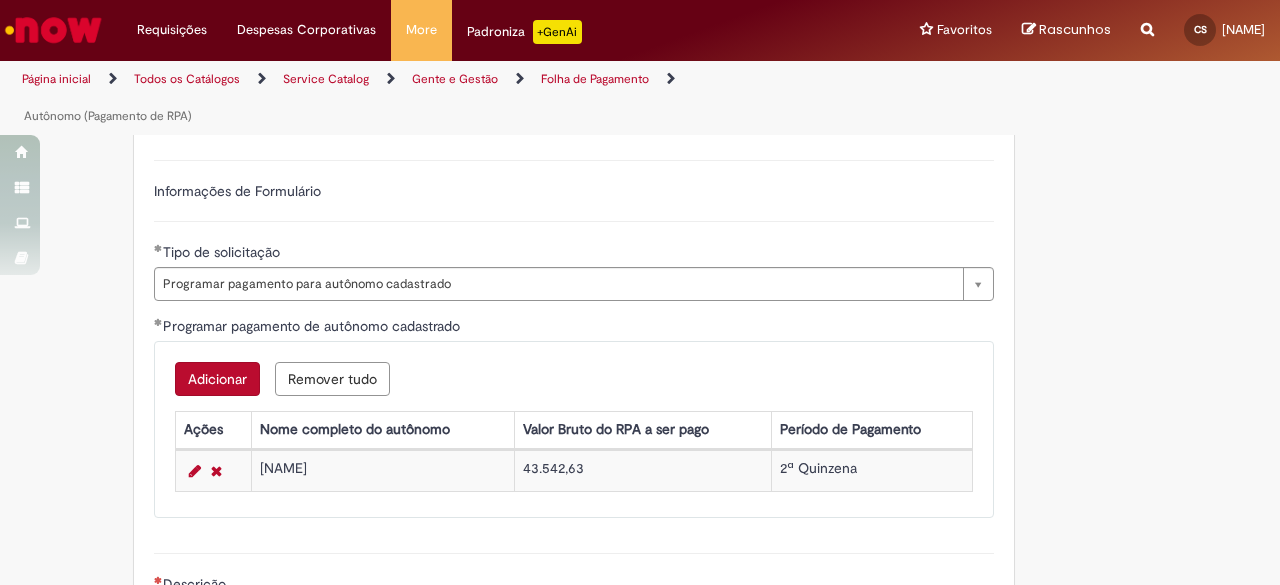 scroll, scrollTop: 1154, scrollLeft: 0, axis: vertical 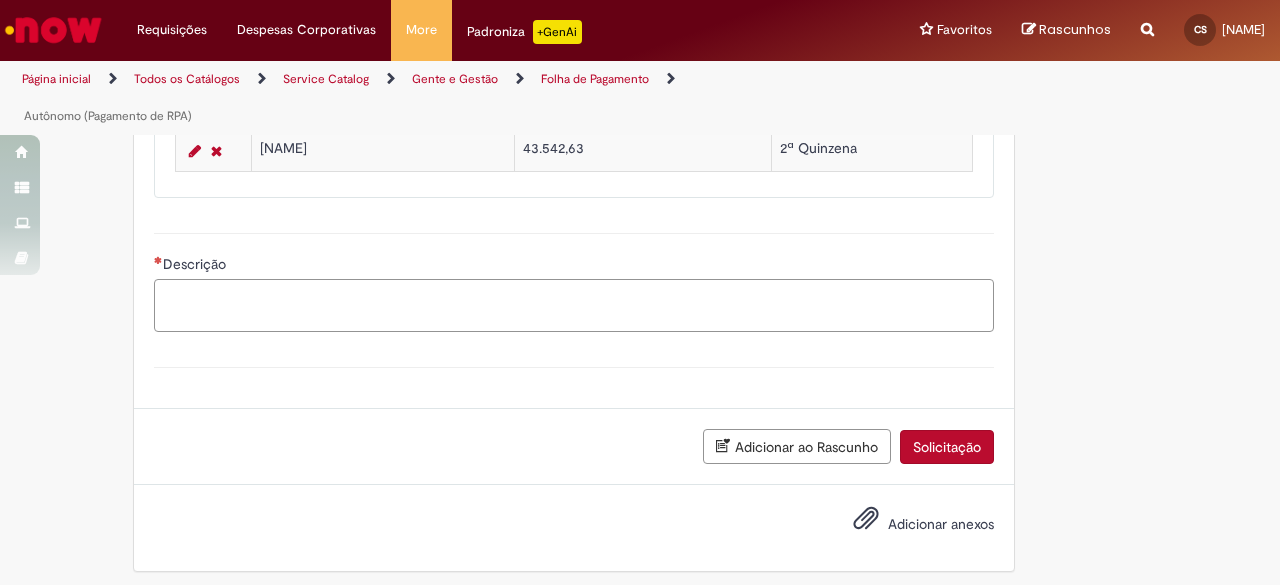 click on "Descrição" at bounding box center (574, 305) 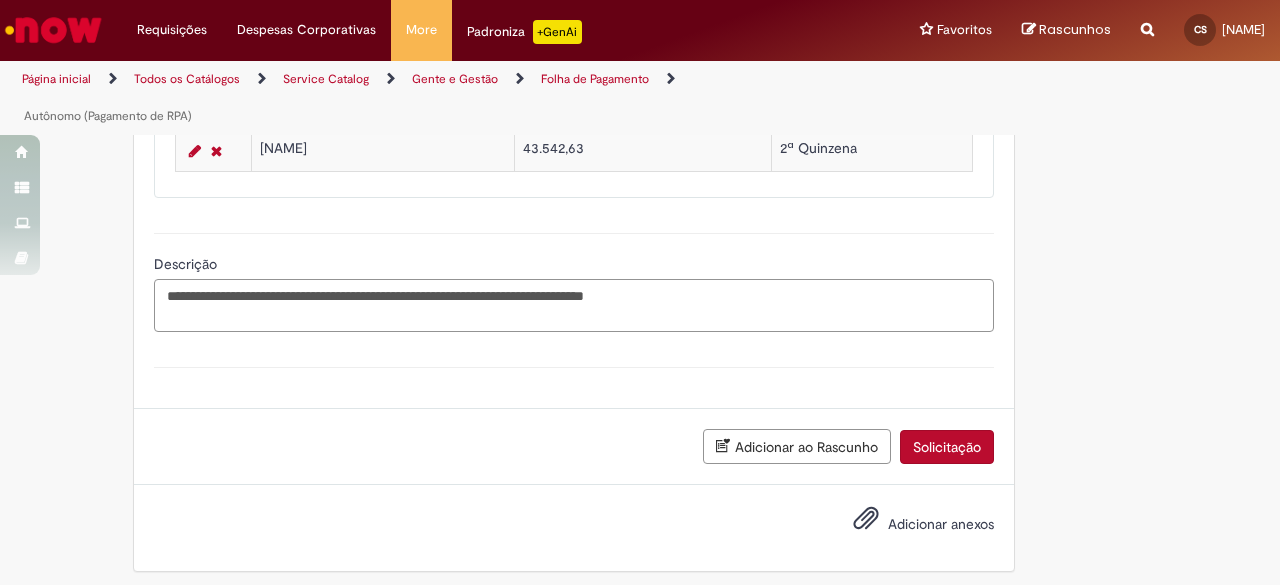 type on "**********" 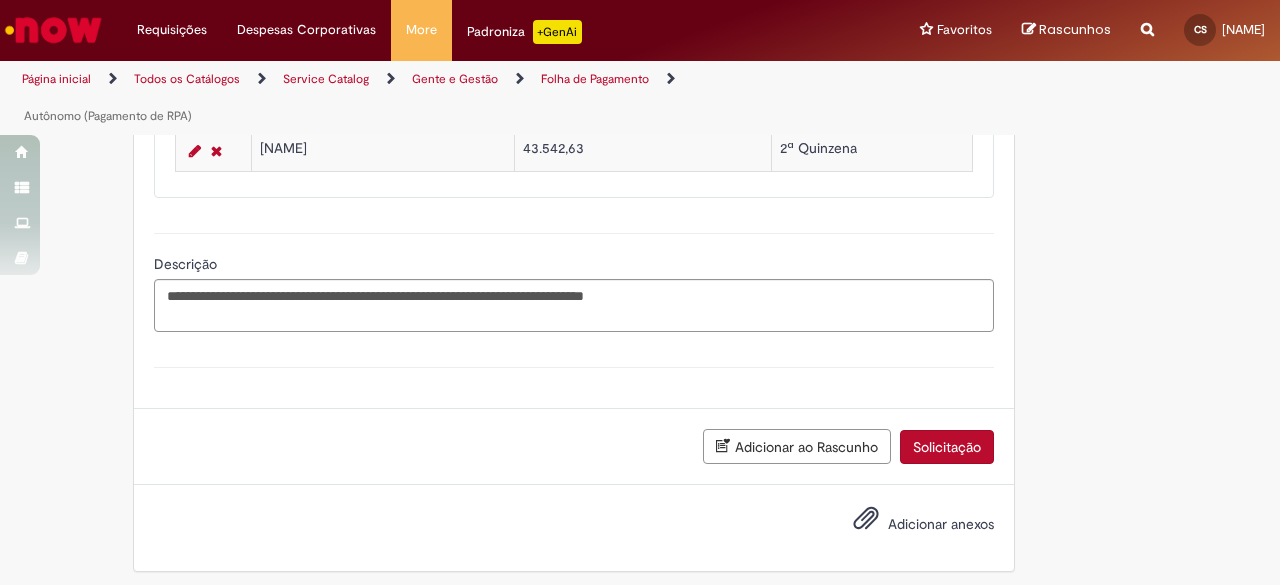 click on "Adicionar anexos" at bounding box center [941, 524] 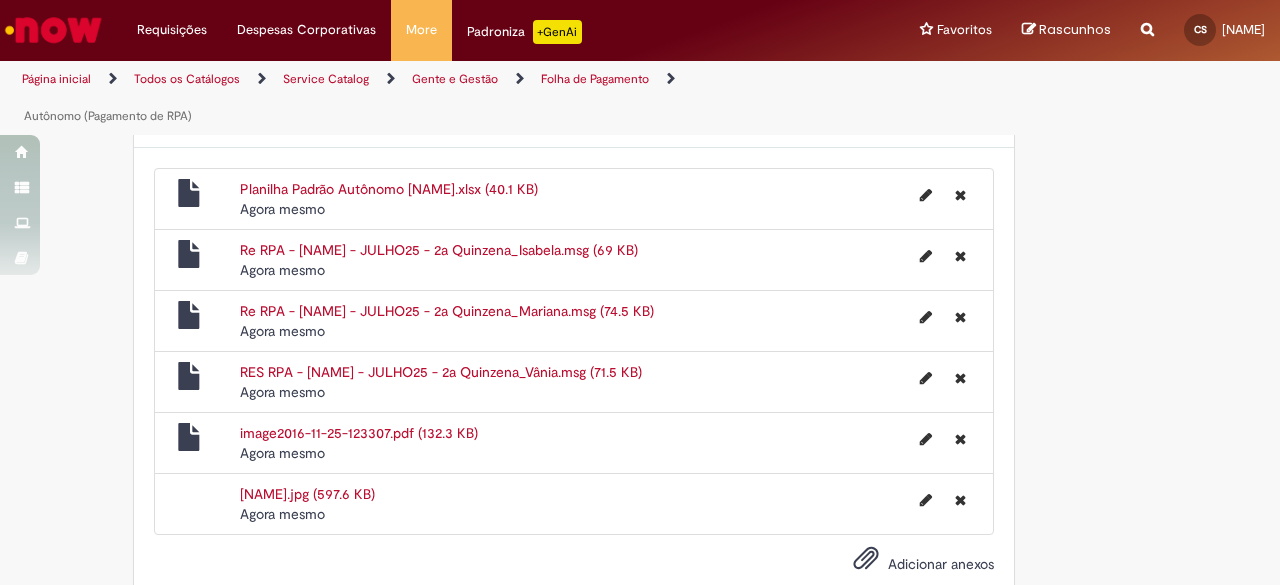 scroll, scrollTop: 1528, scrollLeft: 0, axis: vertical 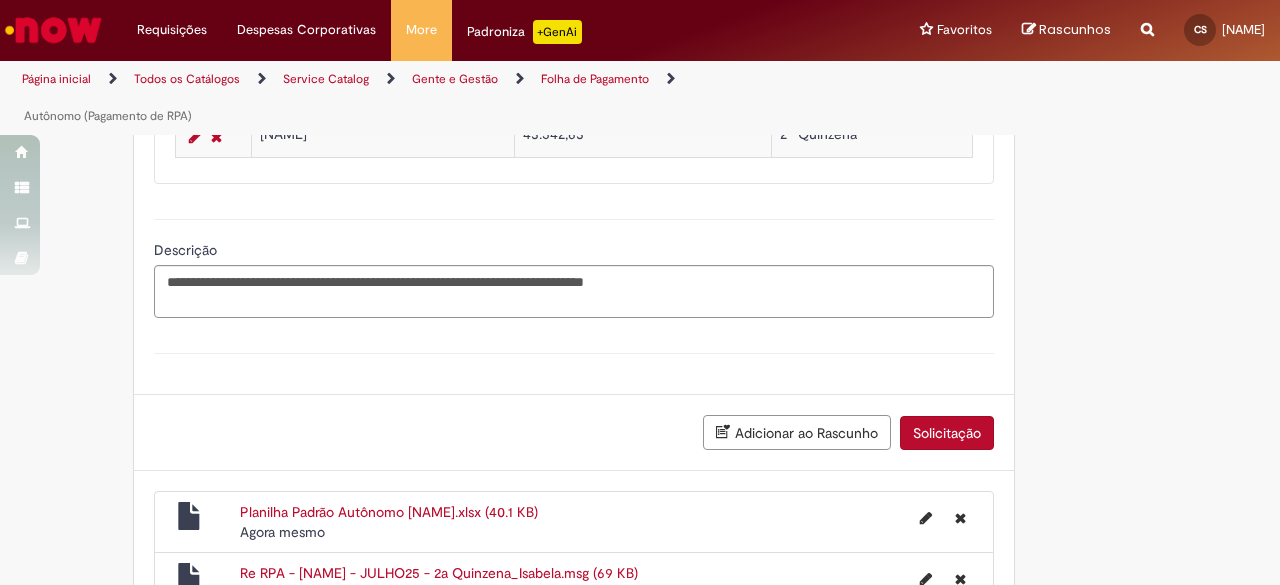 click on "Anexos obrigatórios: validação (banda V) da área de Gente & Gestão, Jurídico e Operação da unidade em que o serviço foi prestado + RPA assinado e com data do mês vigente!
Adicionar a Favoritos
Autônomo (Pagamento de RPA)
Solicitar pagamento de autônomo que prestou serviços de fretes, honorários advocatícios ou despachante.
Utilize essa oferta para solicitar o pagamento de colaboradores em regime autônomo já cadastrados no FPW ou então para solicitar o cadastro de um novo autônomo em nosso sistema.
Para ambos os cenários acima é obrigatório anexar o Recibo de Pagamento de Autônomo (RPA) devidamente preenchido e assinado pelo colaborador, planilha padrão disponível nesse chamado e as validações (banda V) das áreas de Gente e Gestão, Jurídico e Operação" at bounding box center (640, -37) 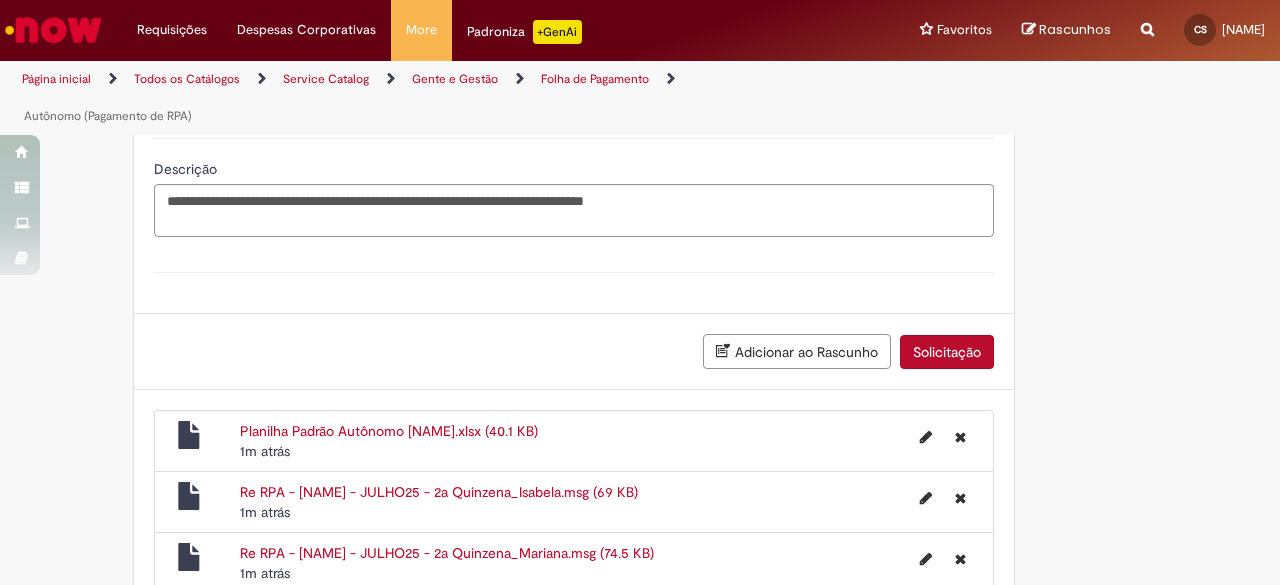 scroll, scrollTop: 1248, scrollLeft: 0, axis: vertical 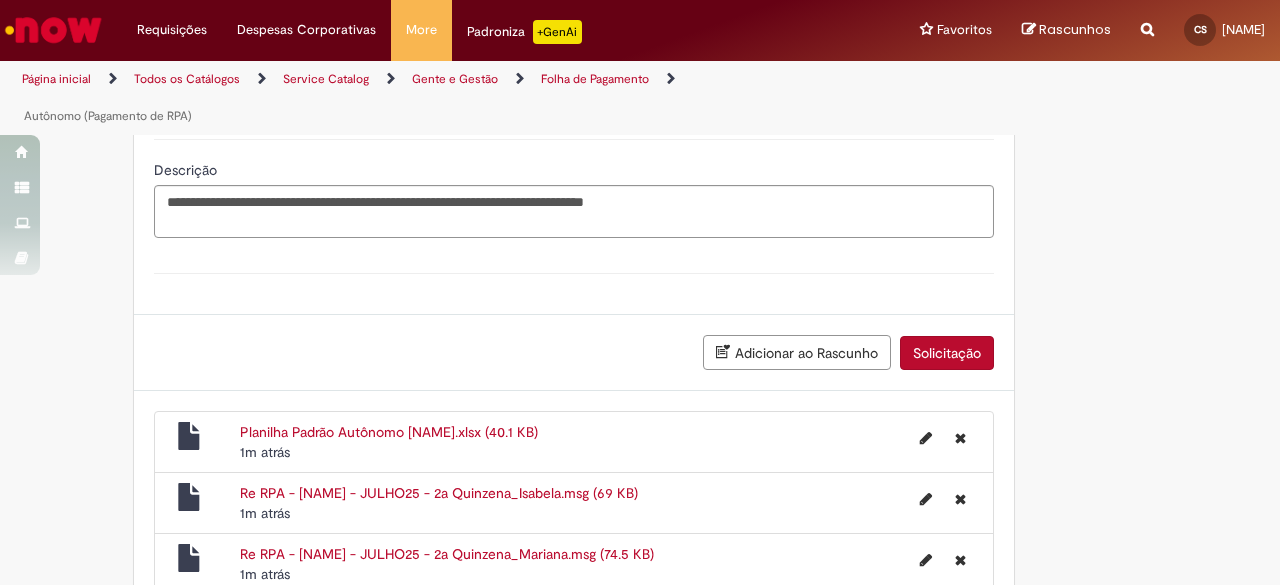 click on "Solicitação" at bounding box center (947, 353) 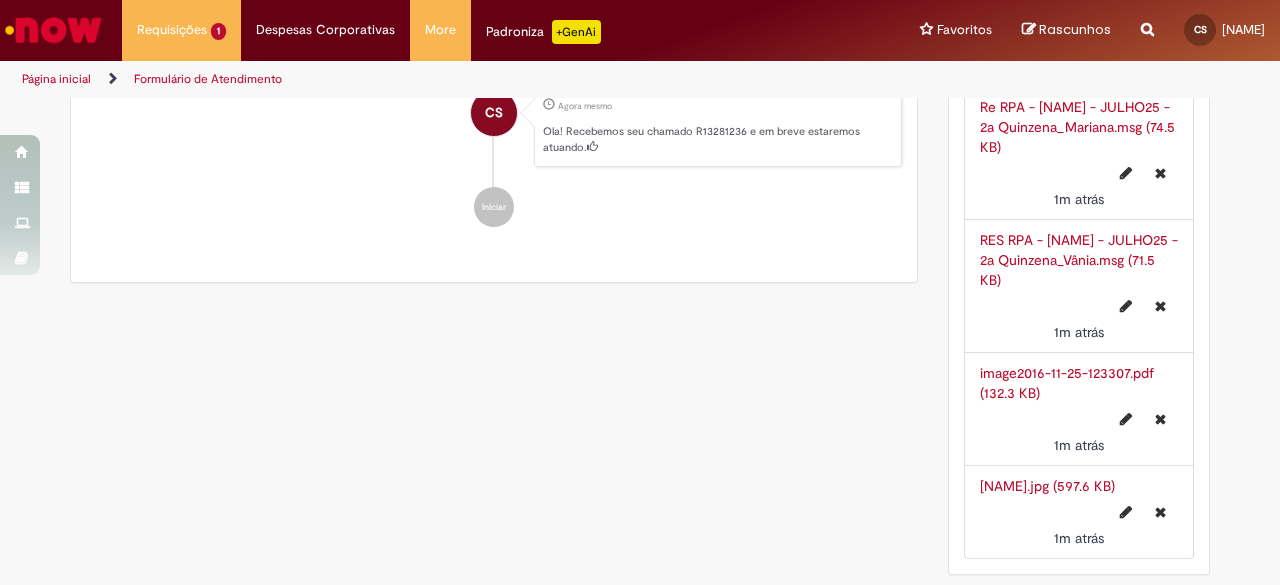 scroll, scrollTop: 0, scrollLeft: 0, axis: both 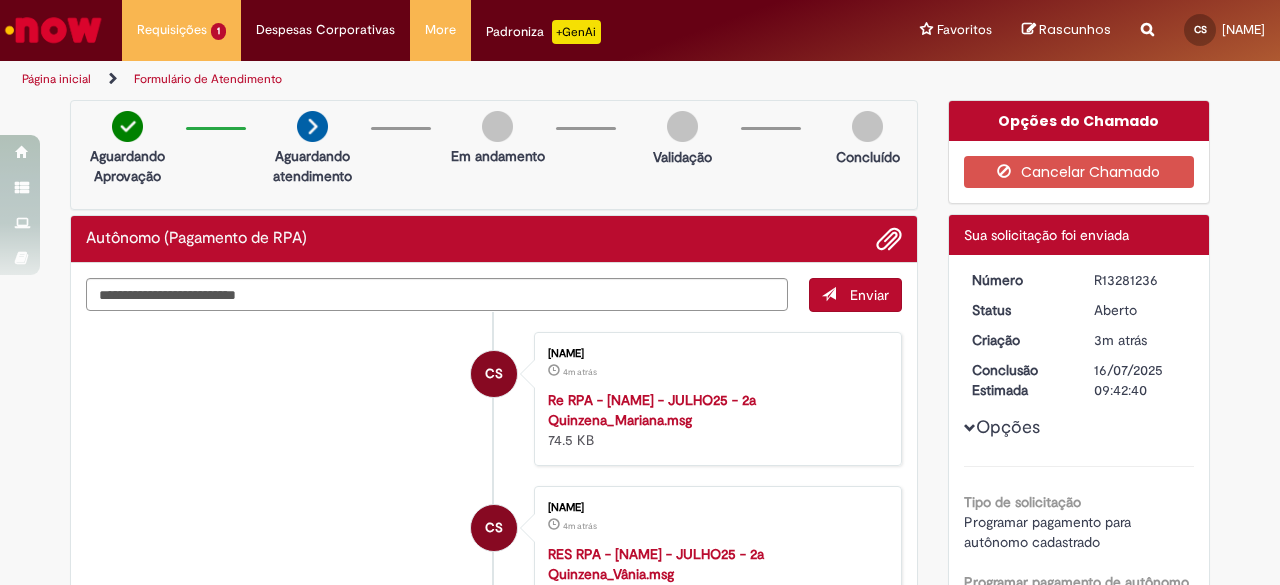 click at bounding box center (53, 30) 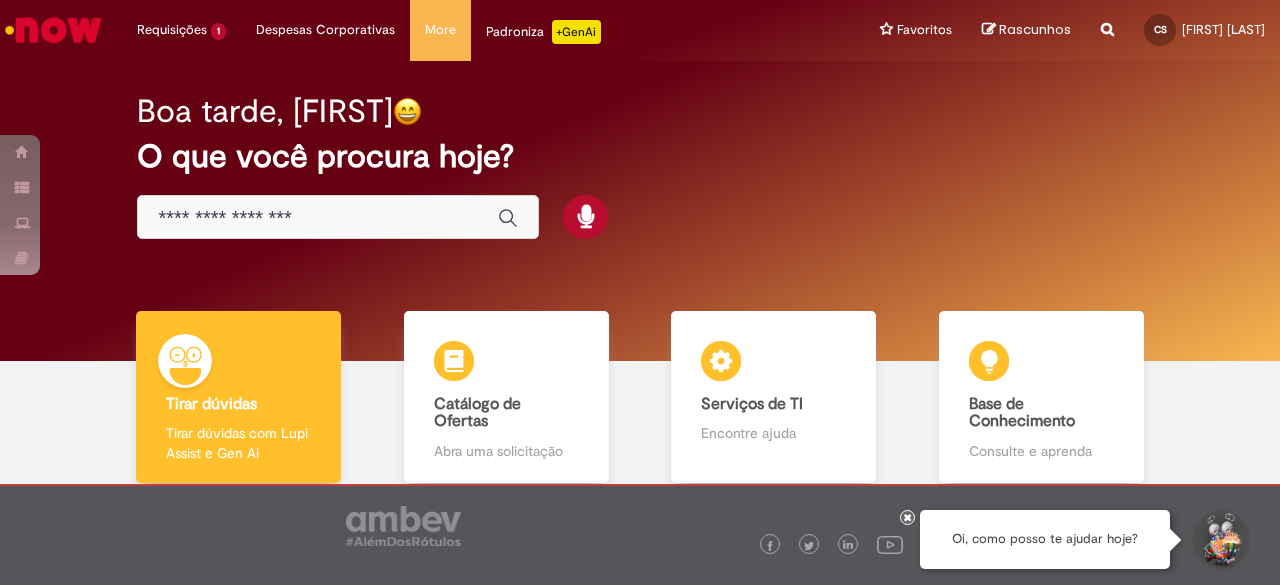 scroll, scrollTop: 0, scrollLeft: 0, axis: both 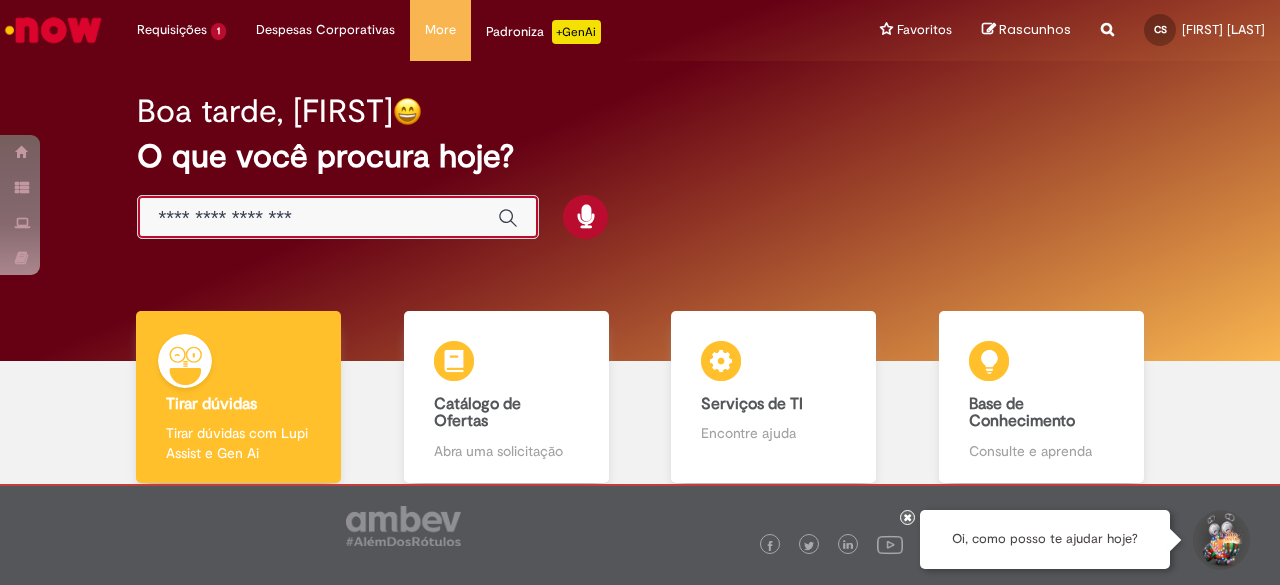 click at bounding box center [318, 218] 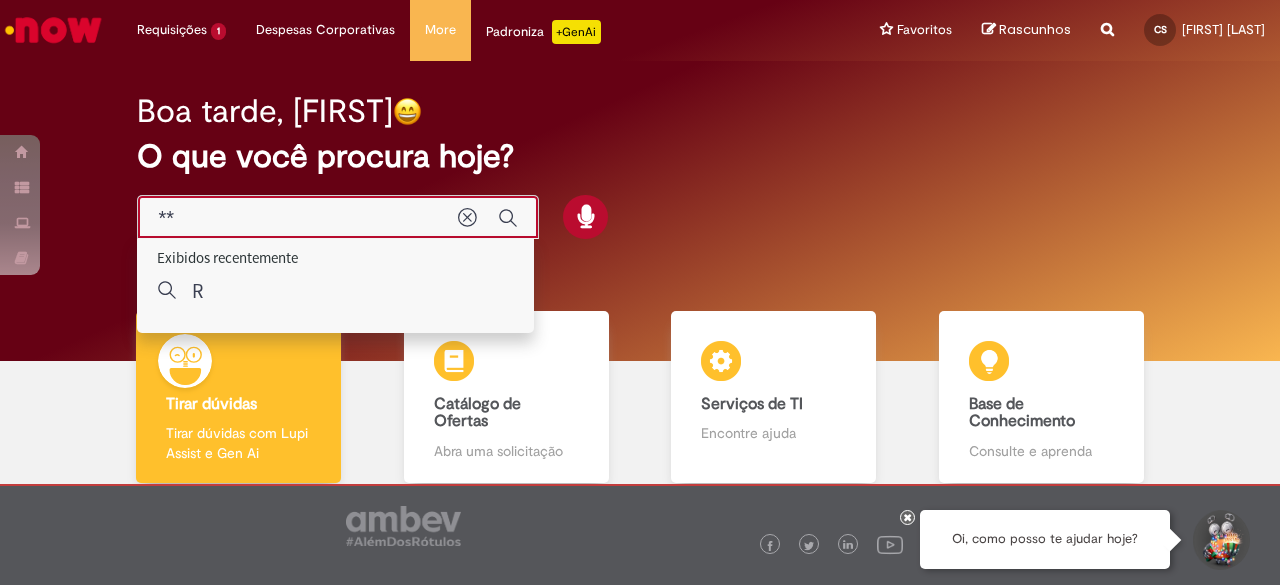 type on "***" 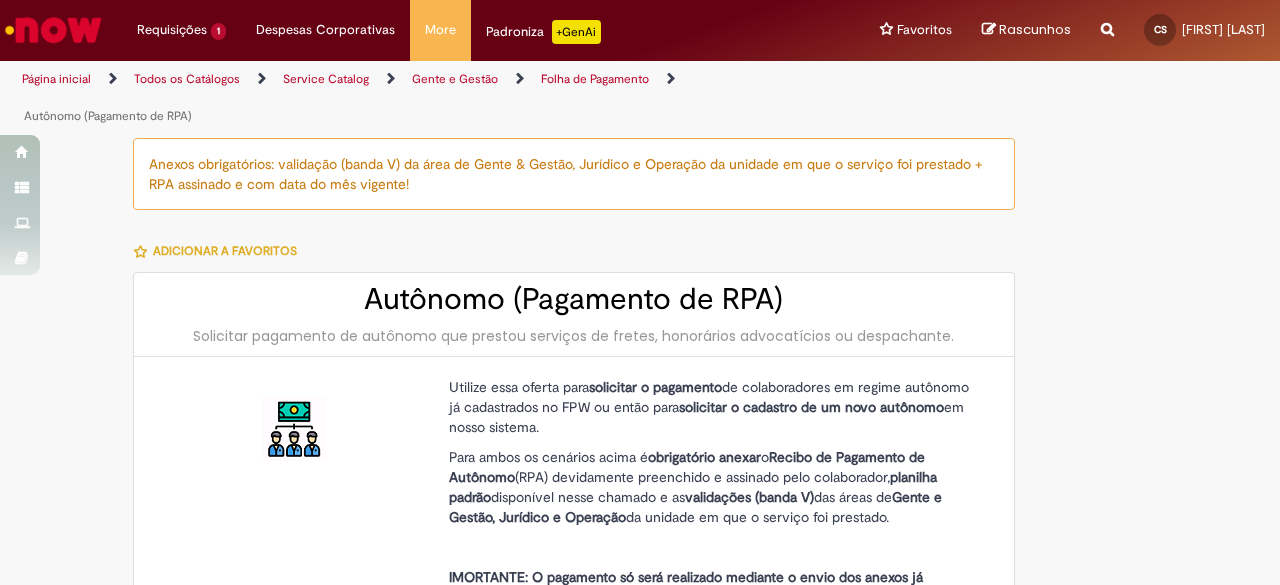 type on "**********" 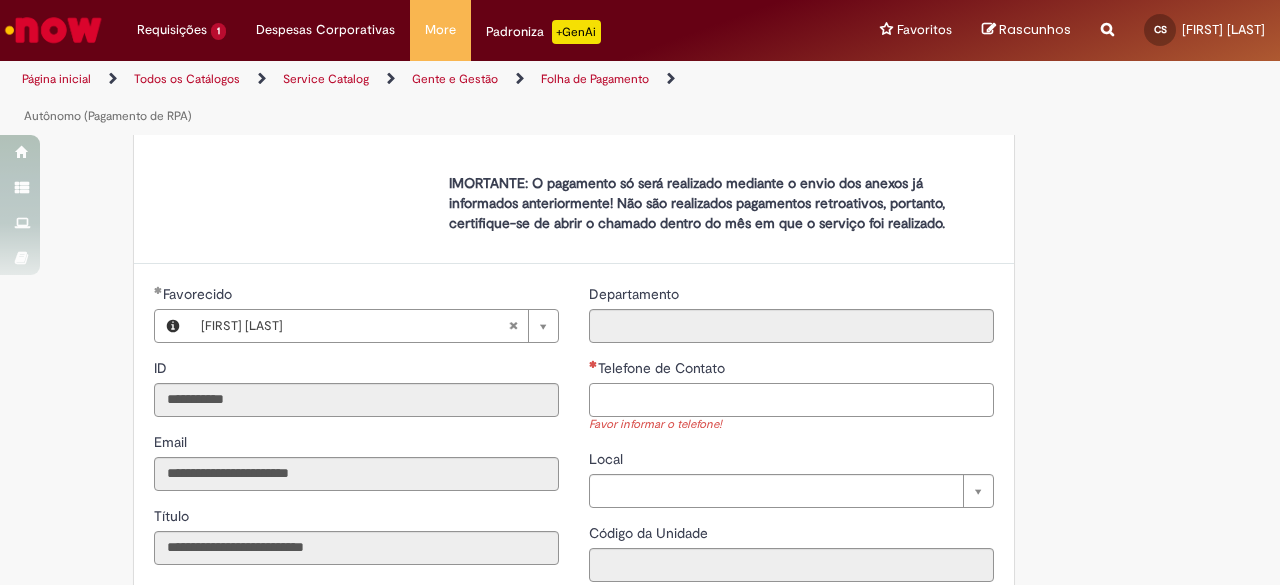 click on "Telefone de Contato" at bounding box center [791, 400] 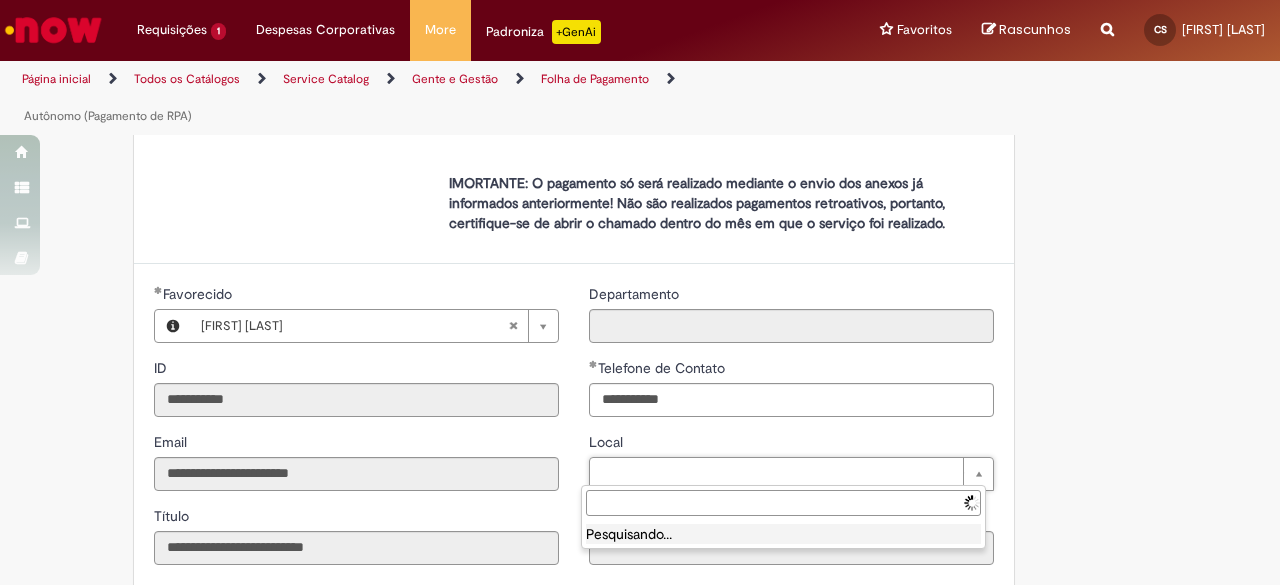 type on "**********" 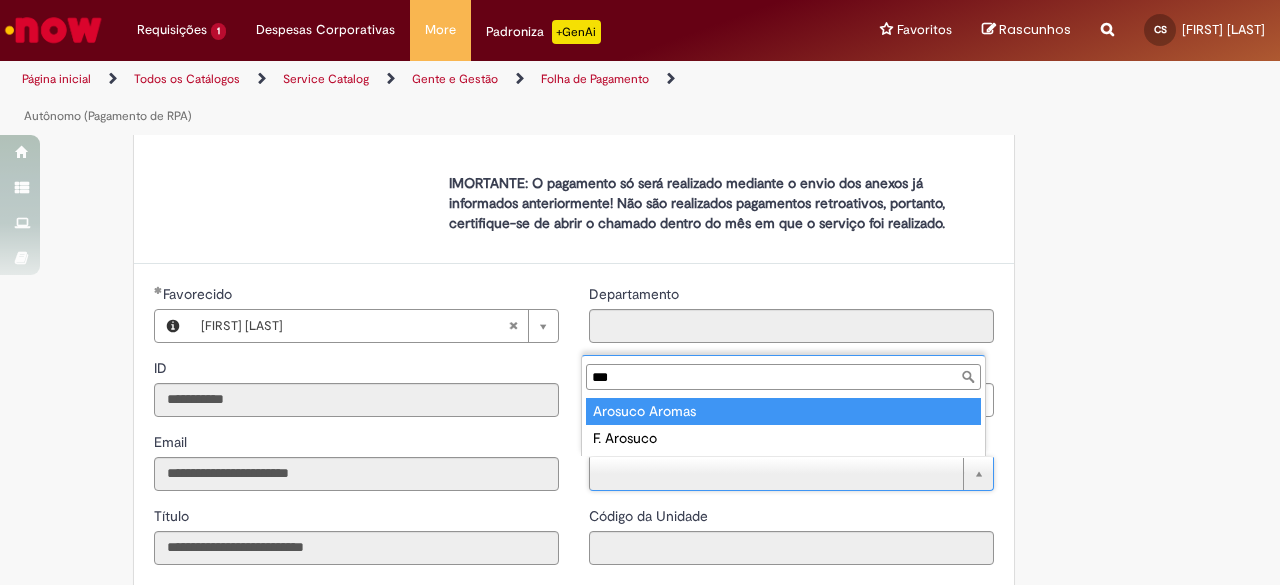 type on "**********" 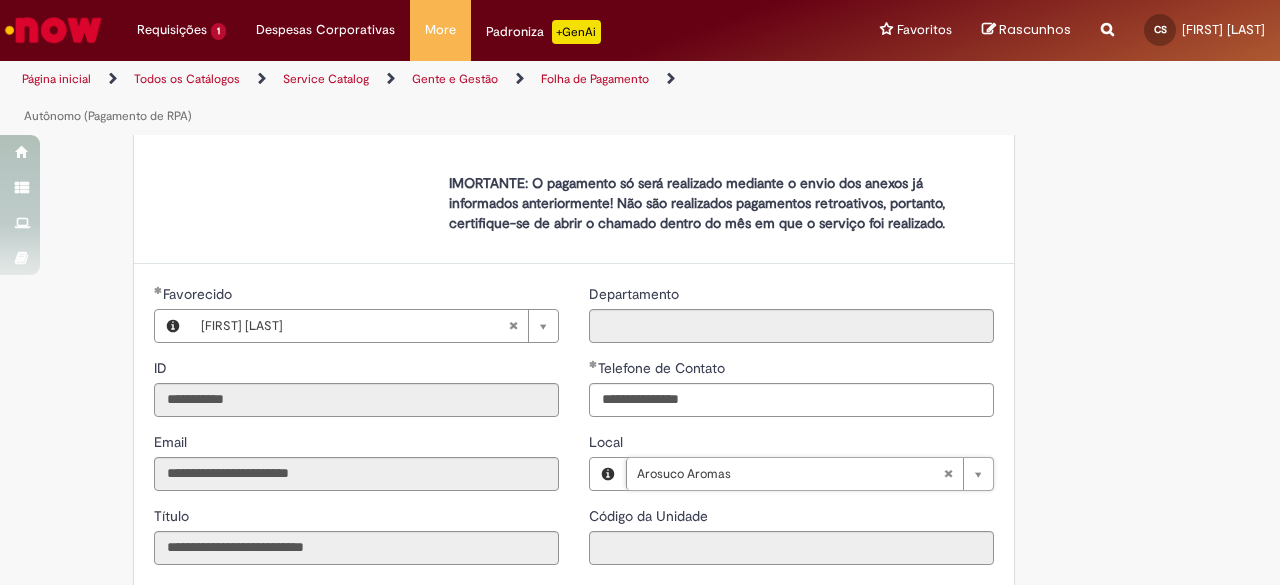 type on "****" 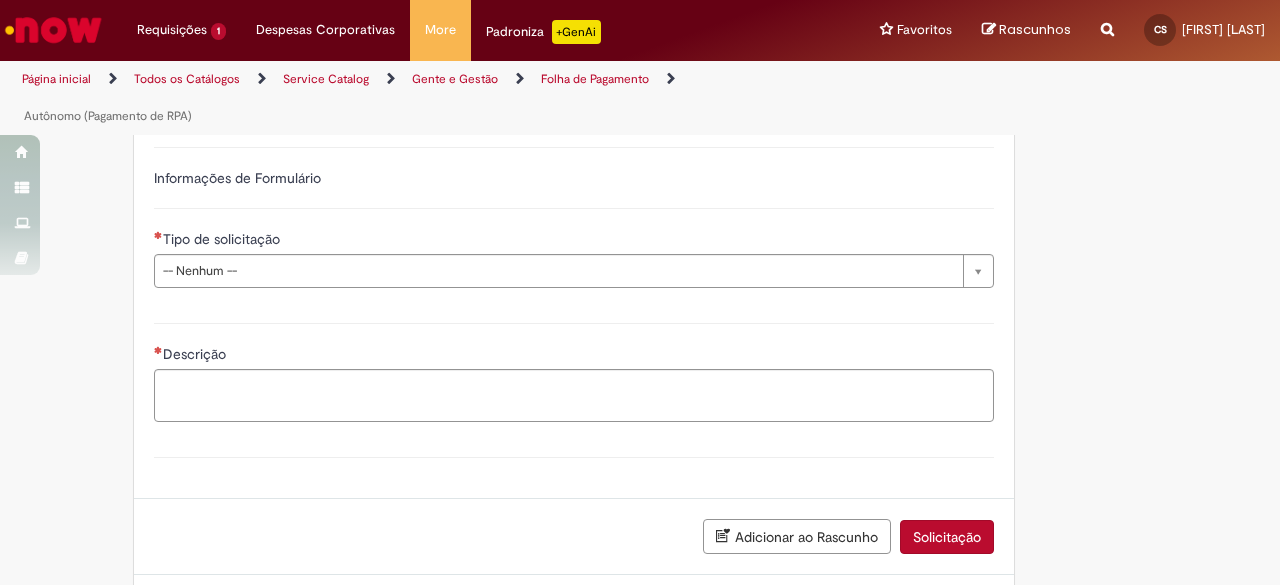 scroll, scrollTop: 874, scrollLeft: 0, axis: vertical 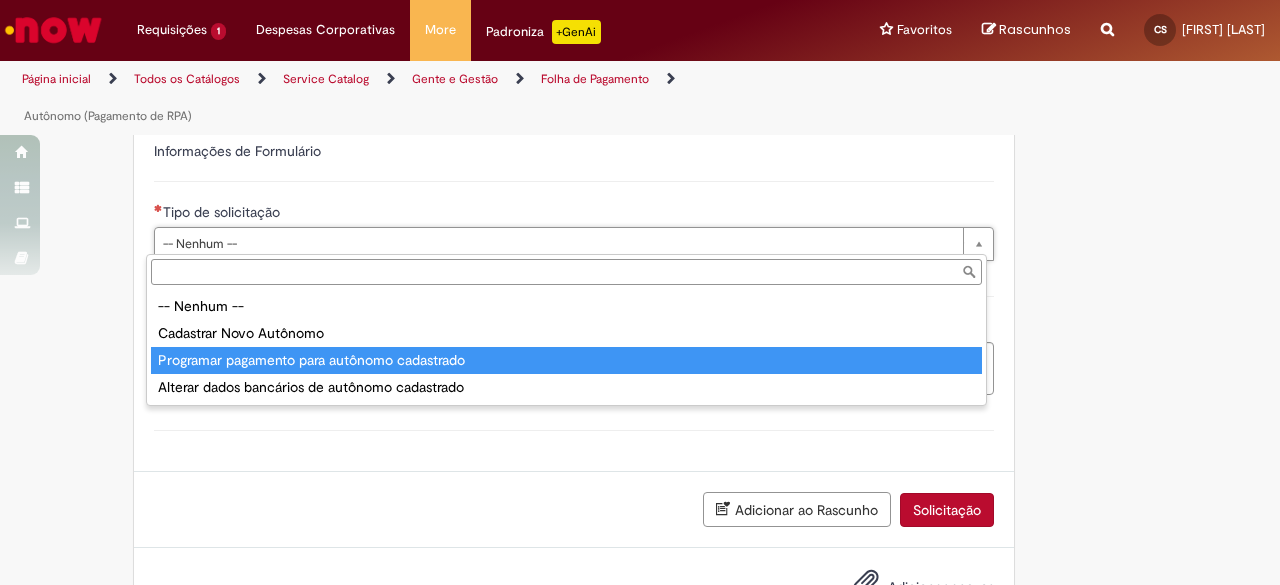 type on "**********" 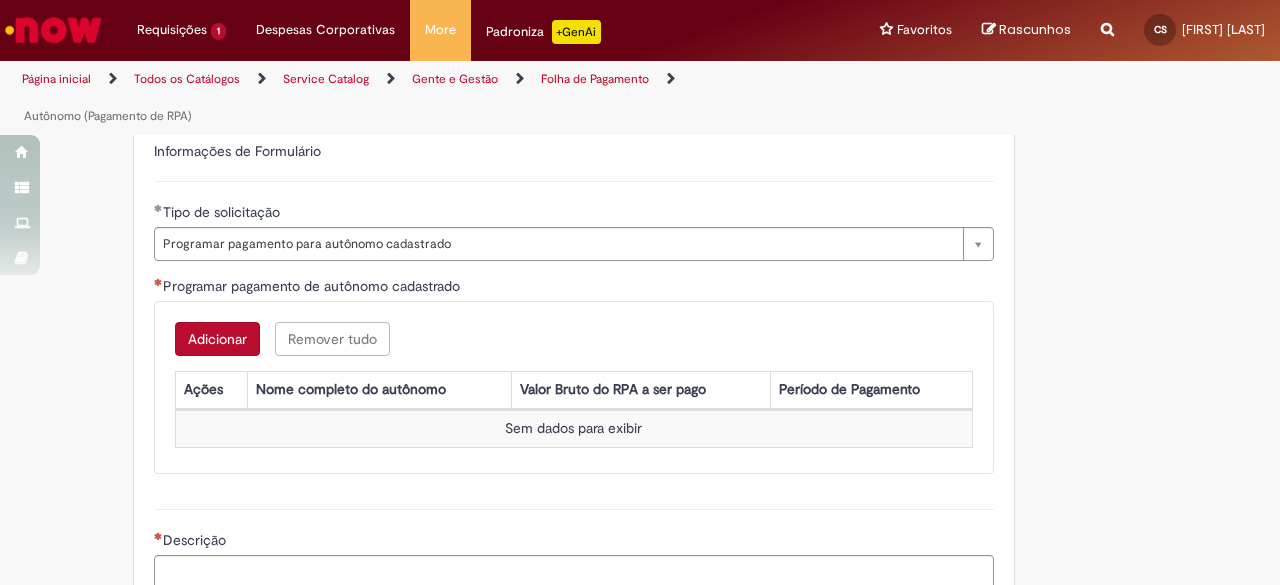 click on "Adicionar" at bounding box center (217, 339) 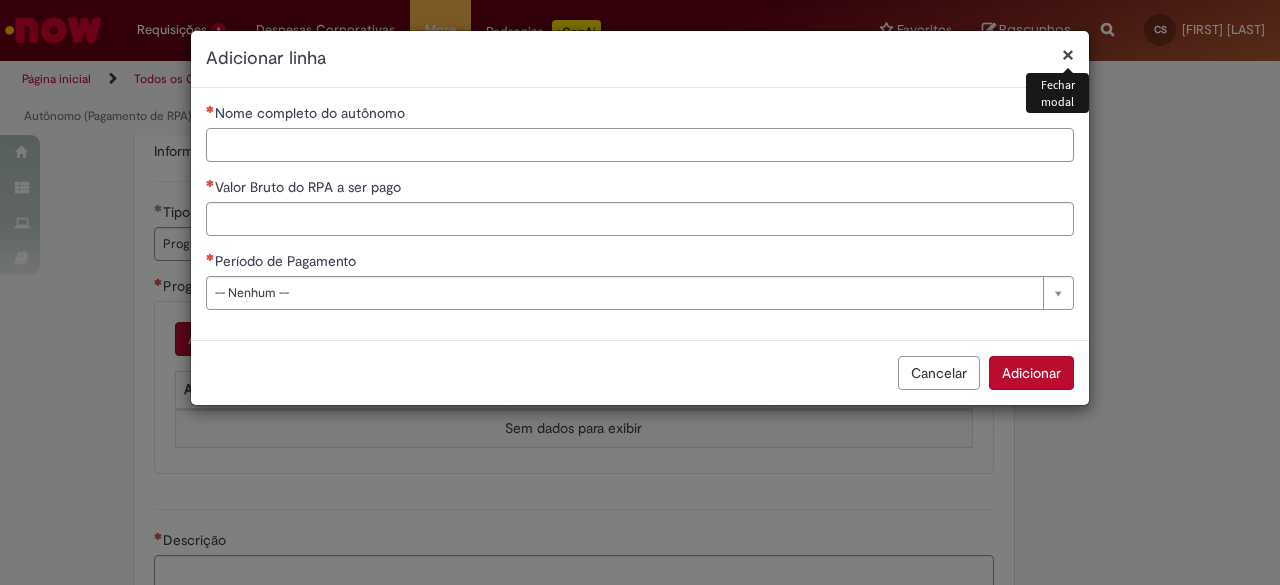 click on "Nome completo do autônomo" at bounding box center (640, 145) 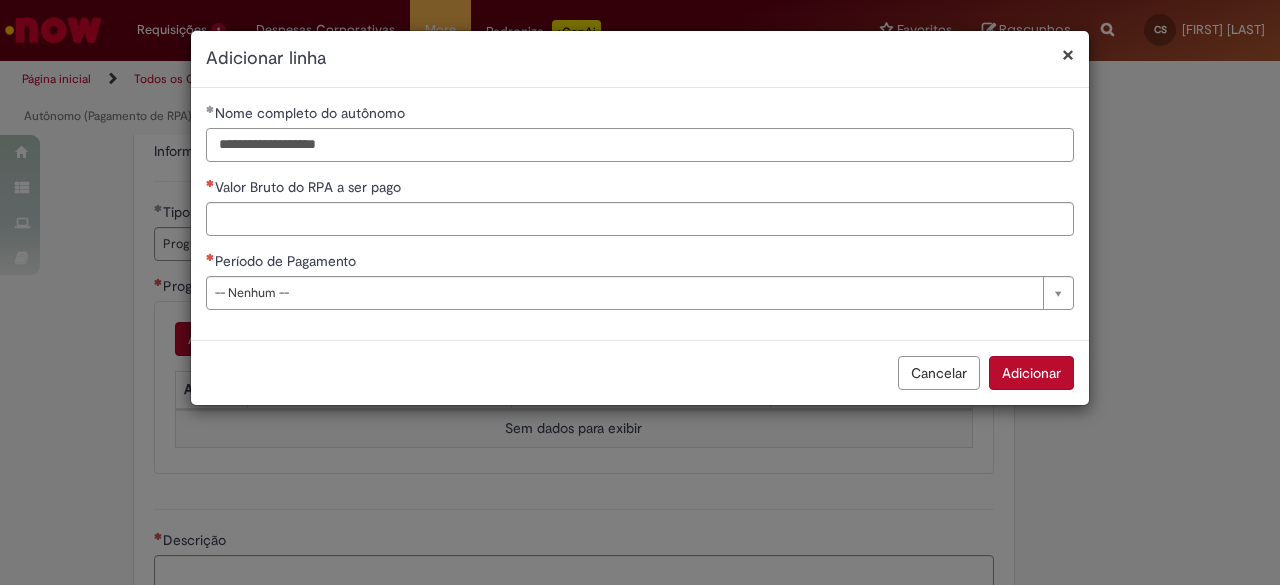 type on "**********" 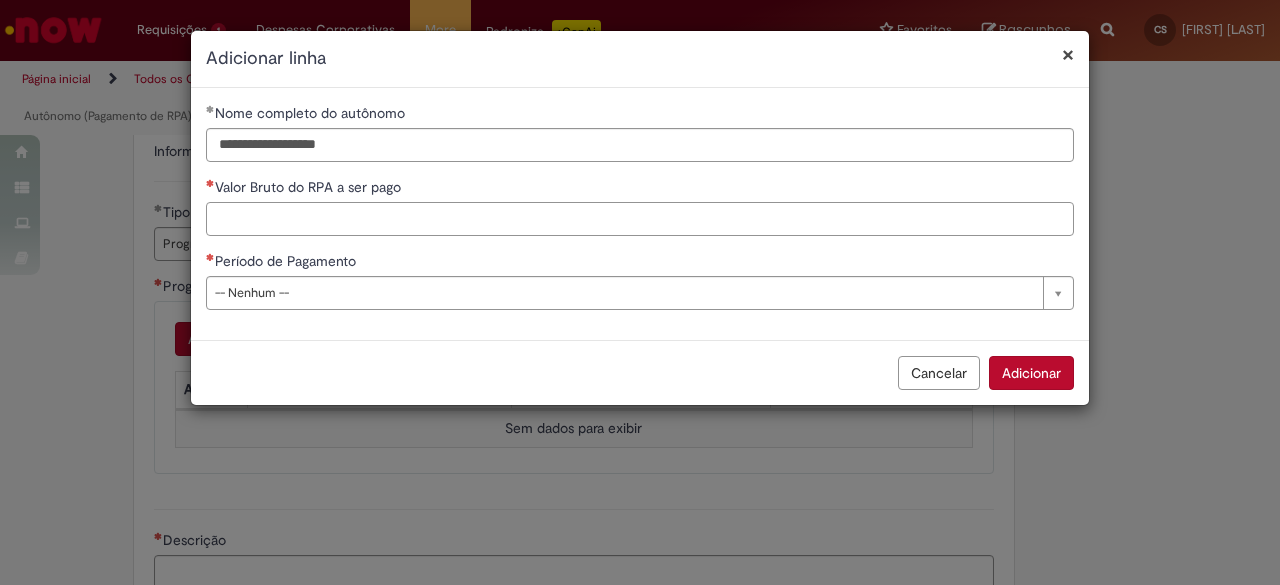 click on "Valor Bruto do RPA a ser pago" at bounding box center [640, 219] 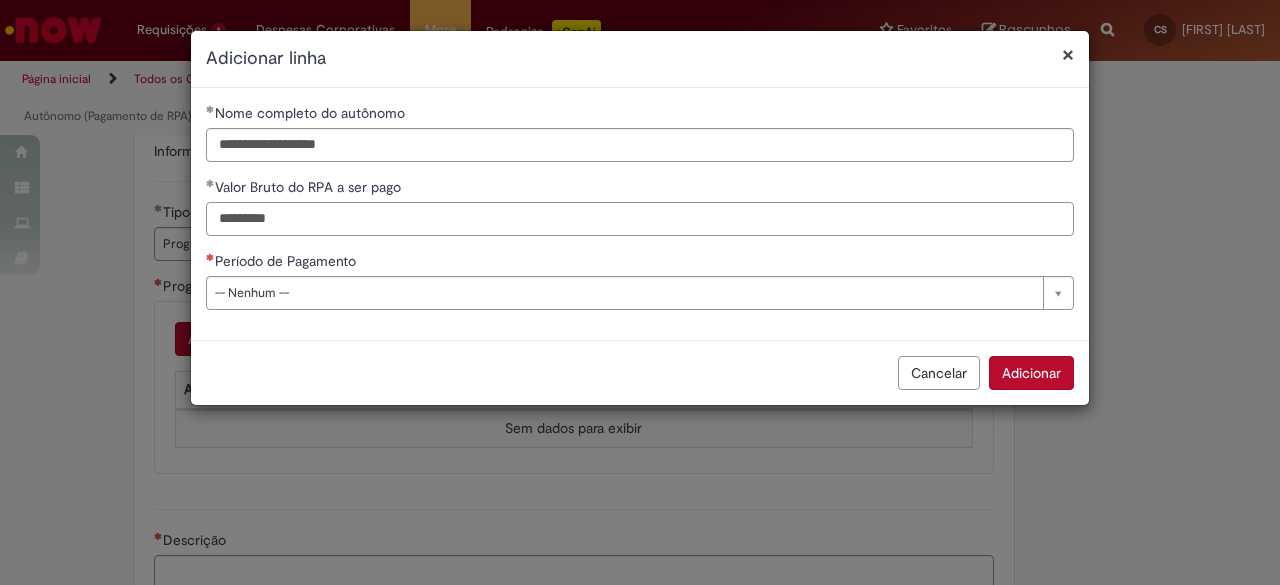 type on "*********" 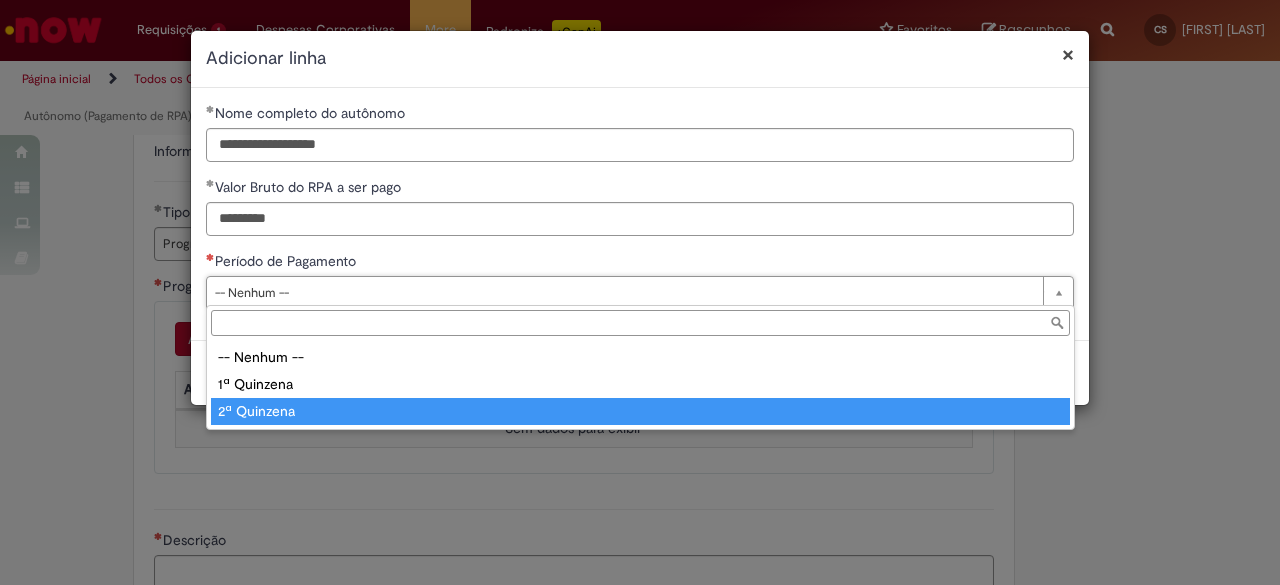 type on "**********" 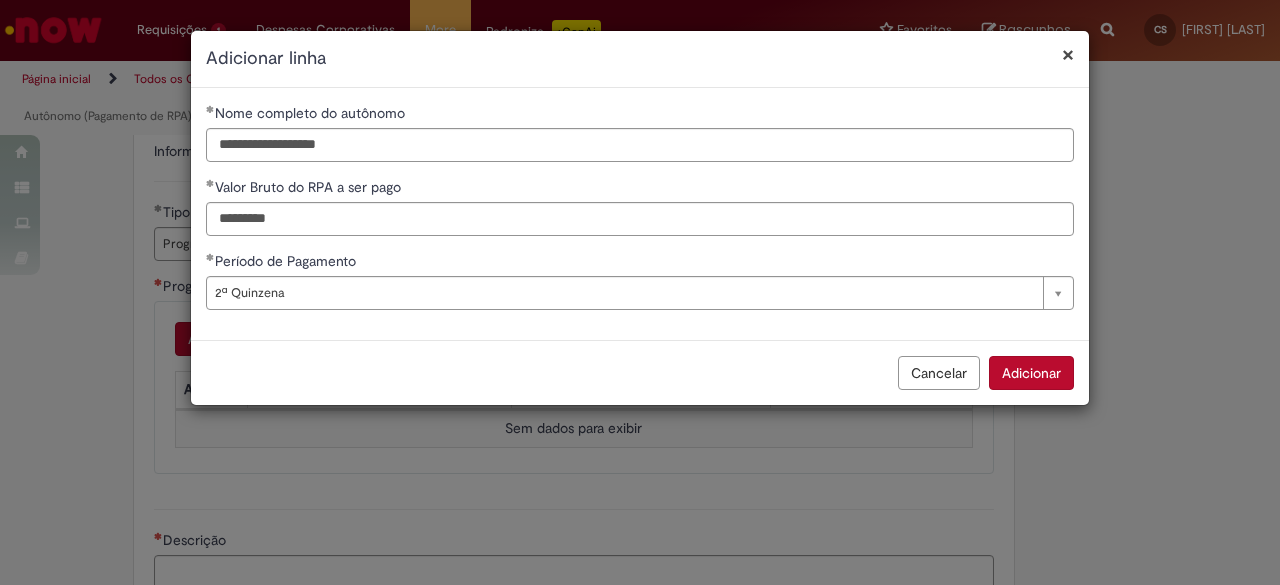 click on "Adicionar" at bounding box center [1031, 373] 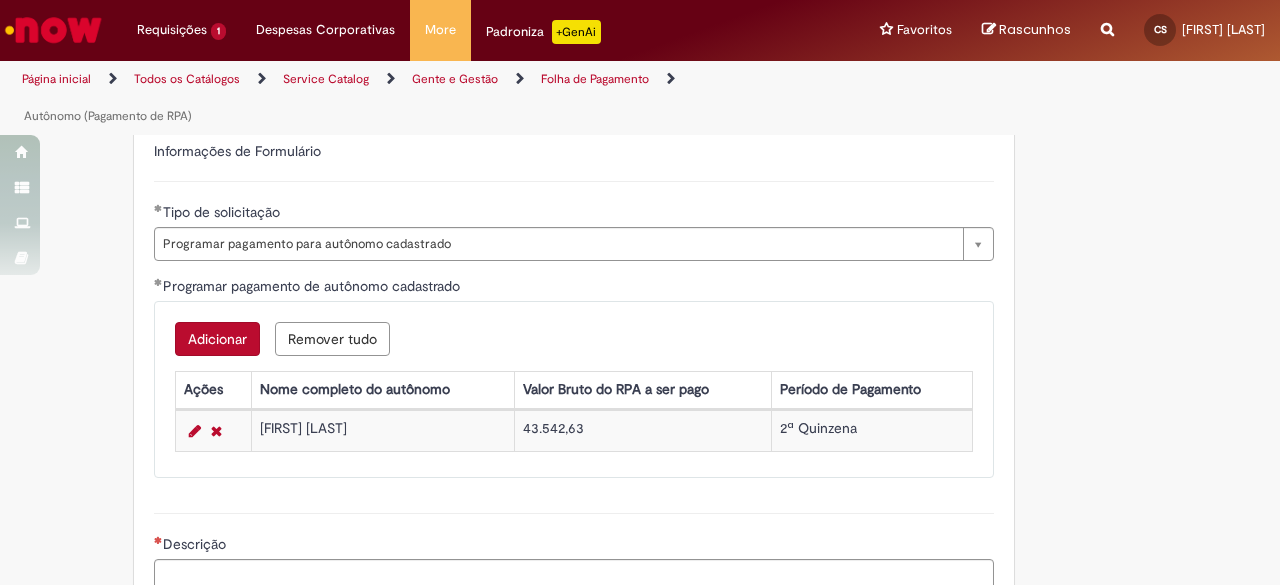 scroll, scrollTop: 1154, scrollLeft: 0, axis: vertical 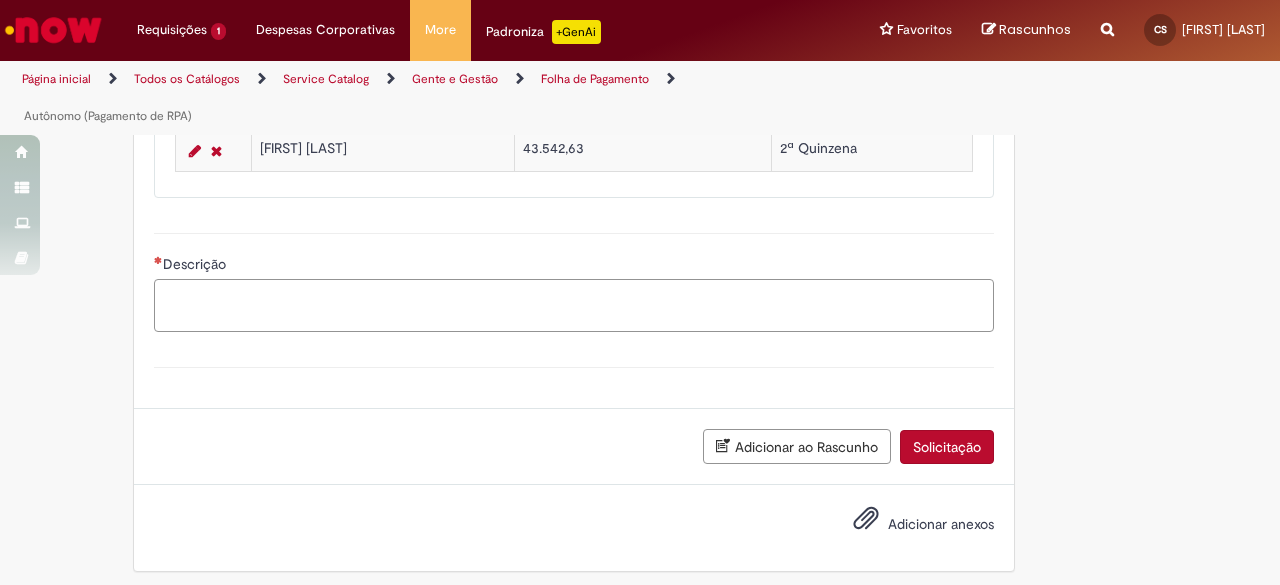 click on "Descrição" at bounding box center [574, 305] 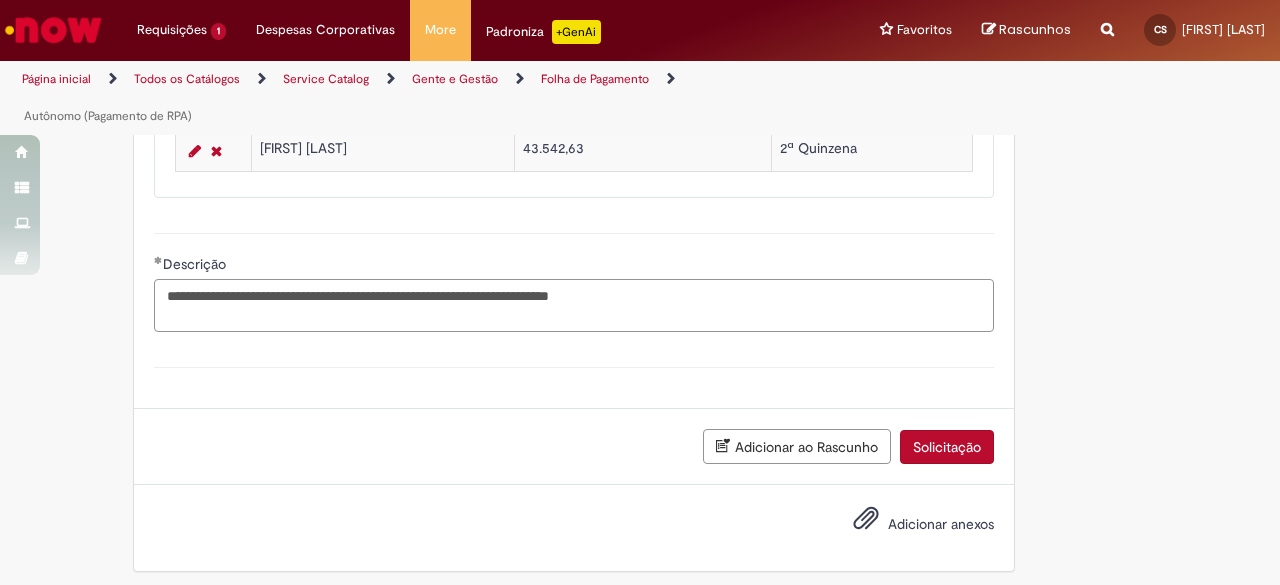 type on "**********" 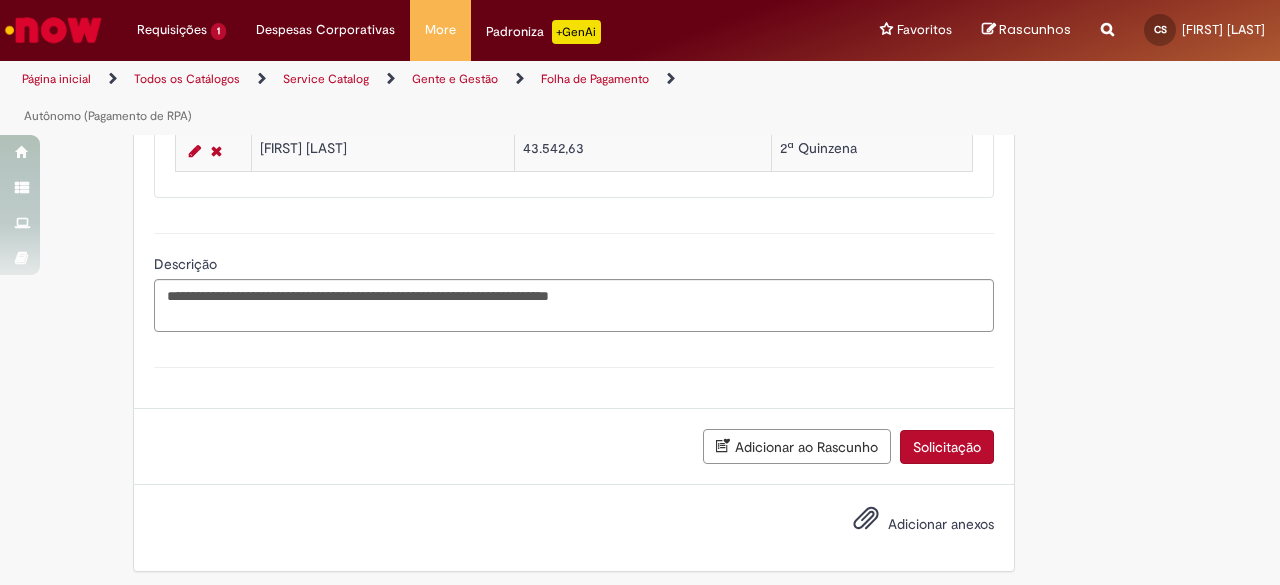 click on "Adicionar anexos" at bounding box center [941, 524] 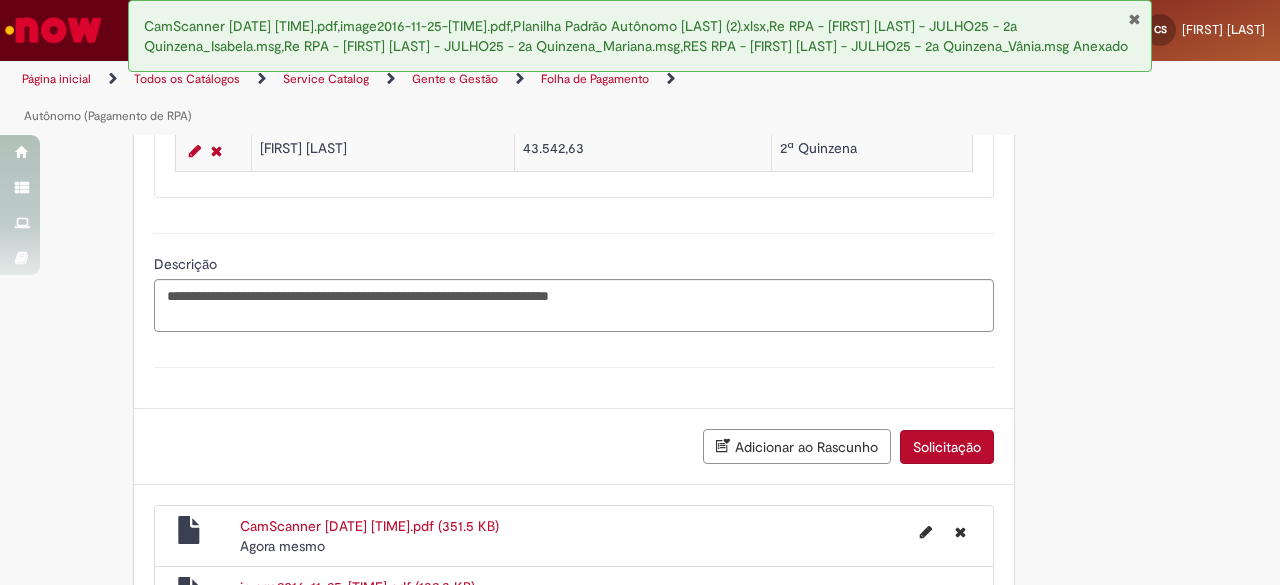 scroll, scrollTop: 1528, scrollLeft: 0, axis: vertical 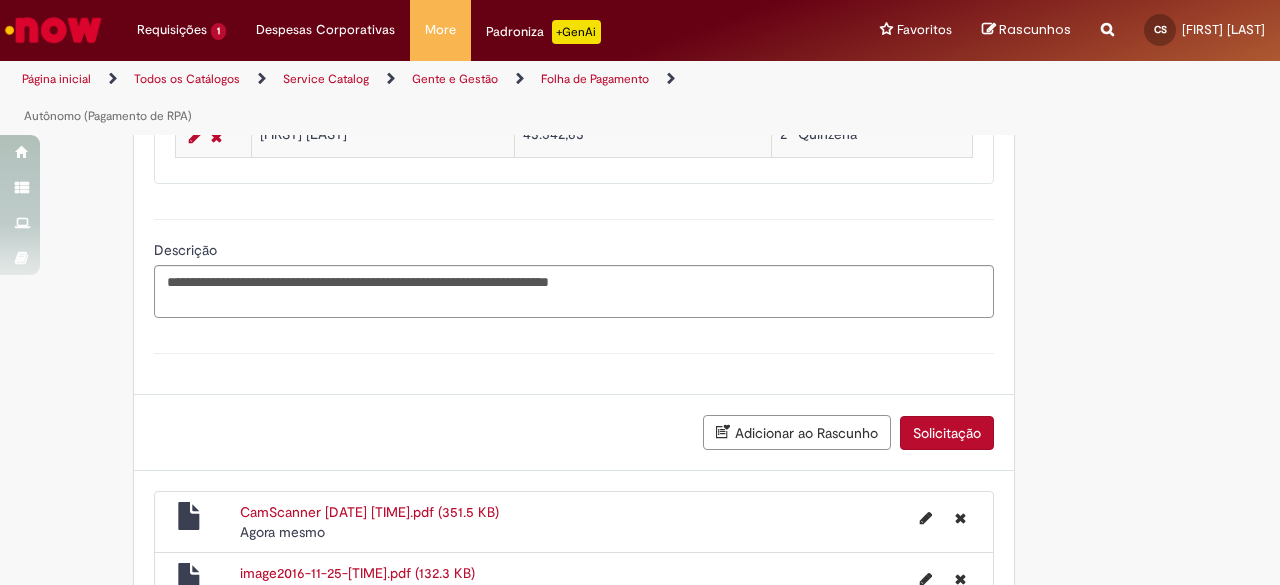 click on "Solicitação" at bounding box center (947, 433) 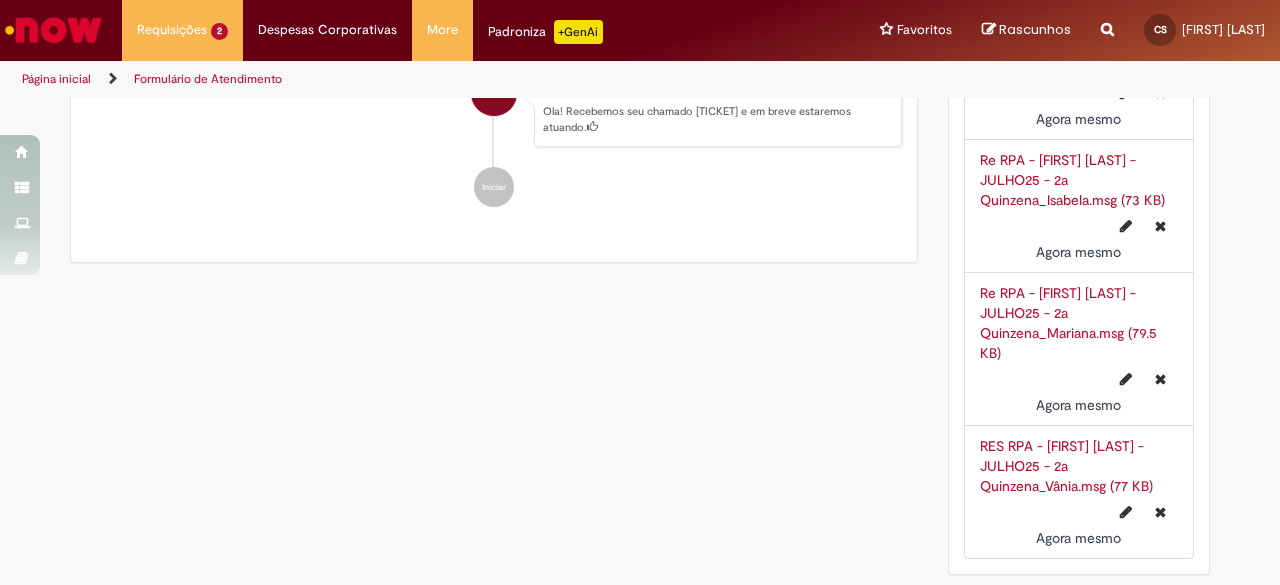 scroll, scrollTop: 0, scrollLeft: 0, axis: both 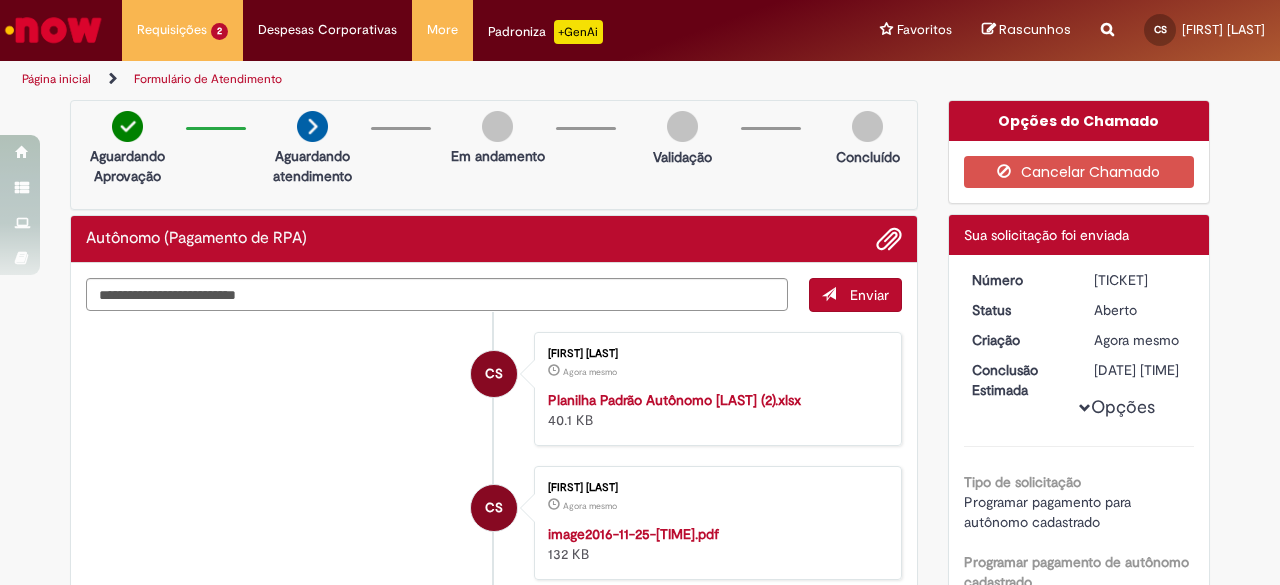 click at bounding box center [53, 30] 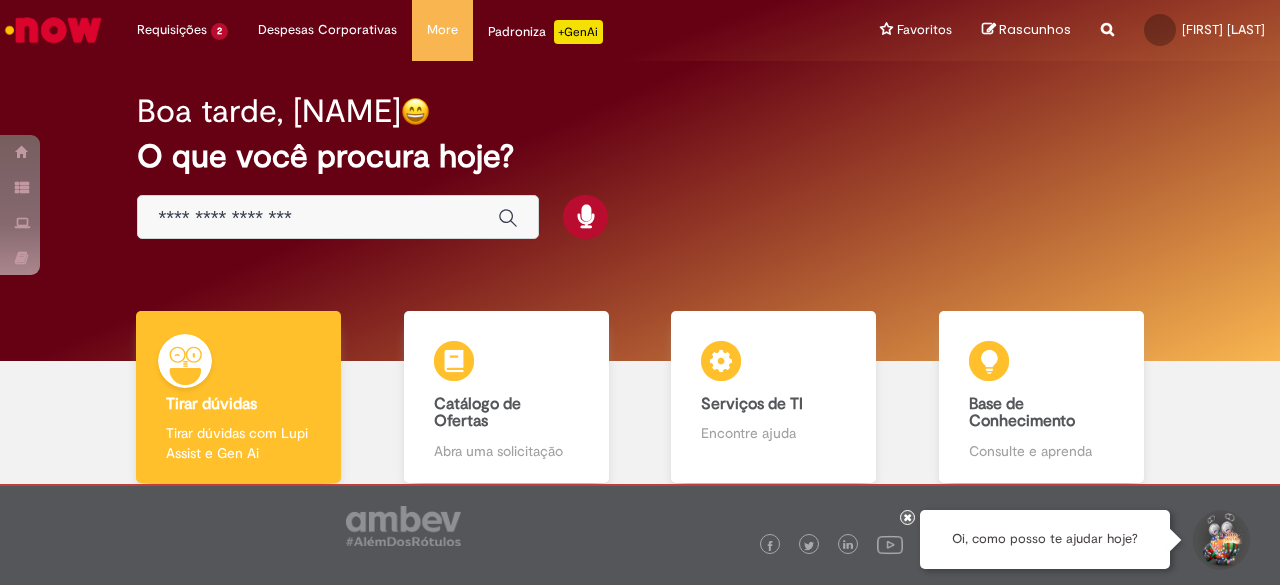 scroll, scrollTop: 0, scrollLeft: 0, axis: both 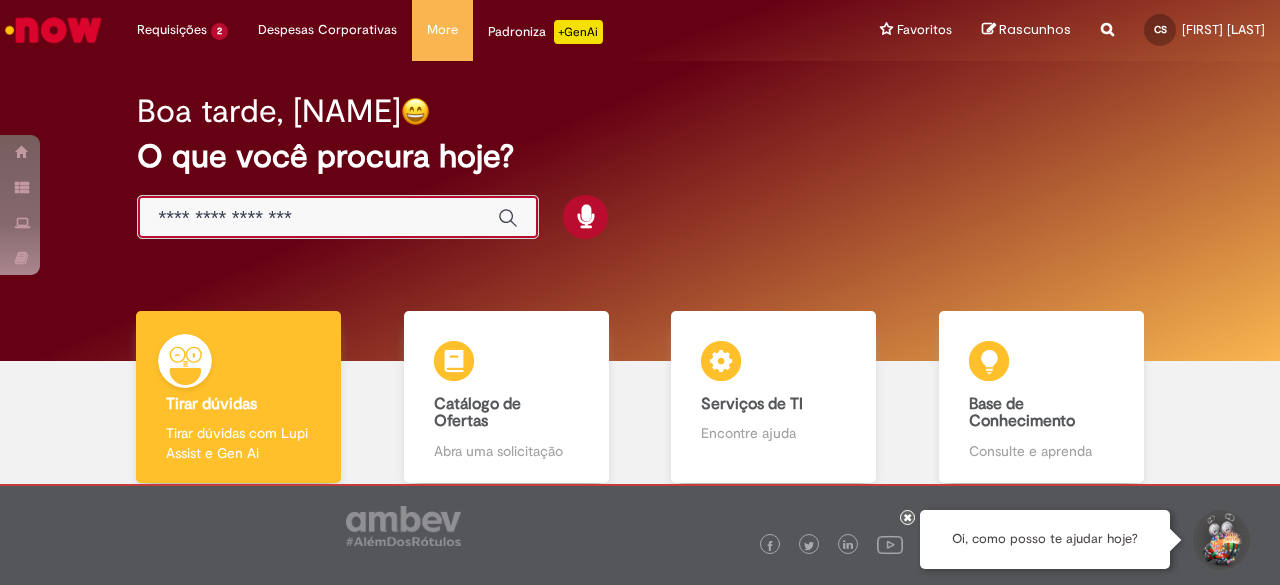 click at bounding box center (318, 218) 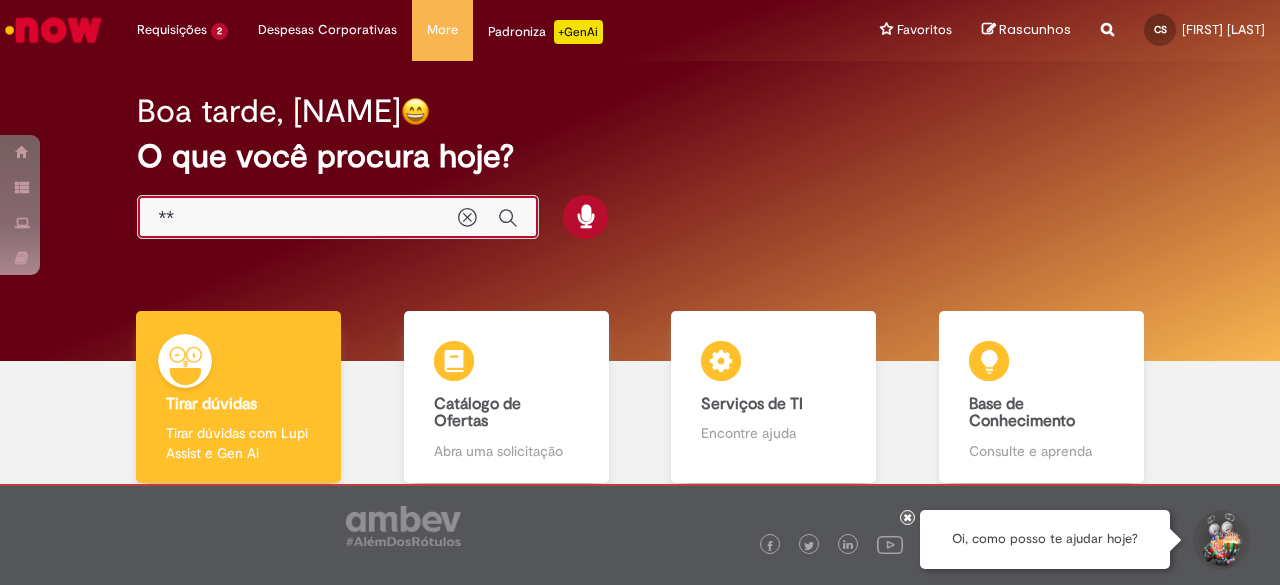 type on "***" 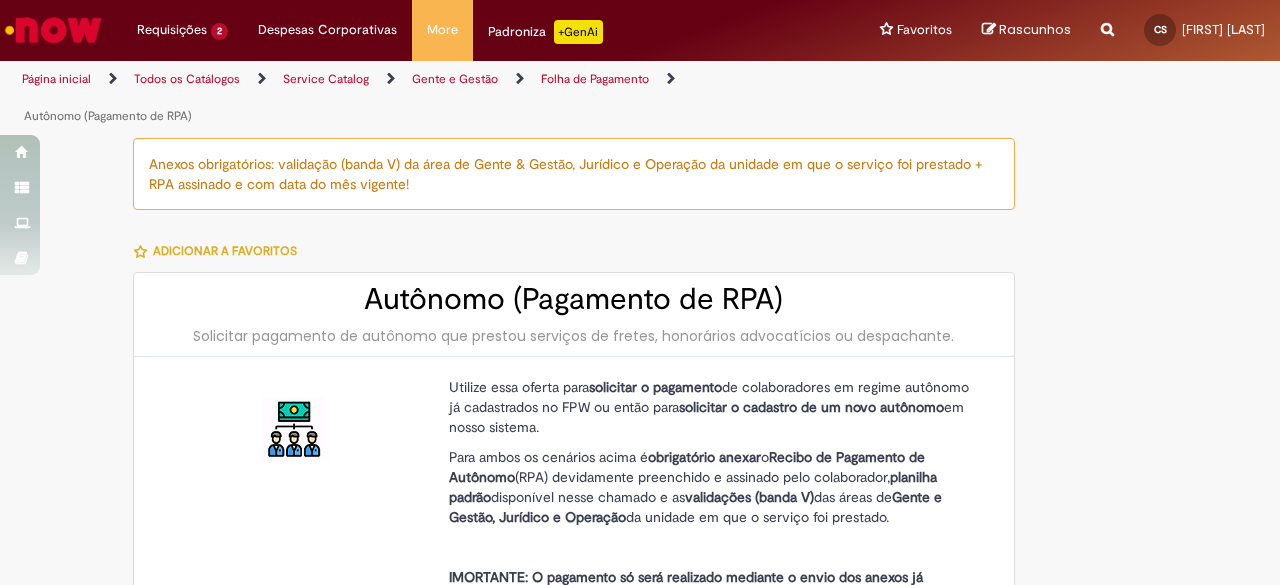 type on "**********" 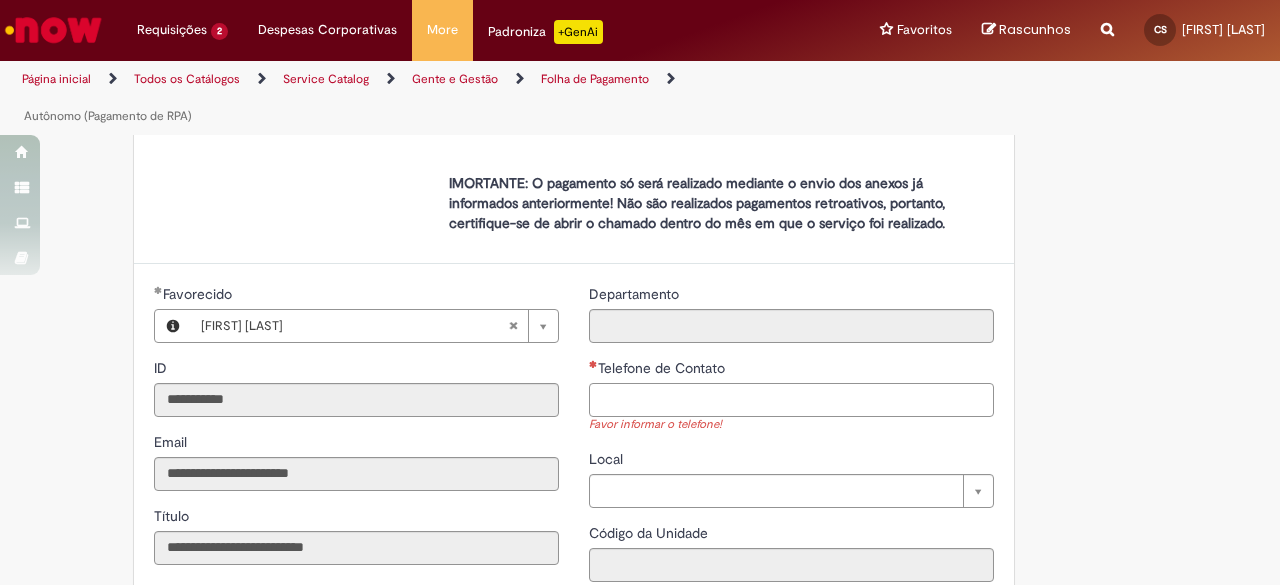 click on "Telefone de Contato" at bounding box center (791, 400) 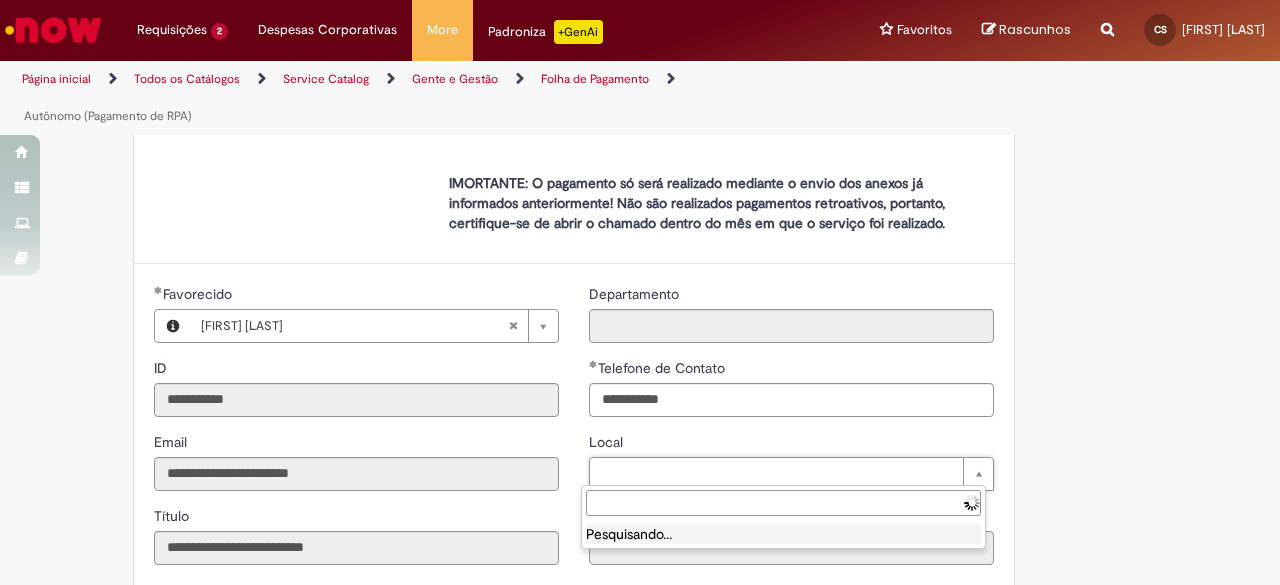 type on "**********" 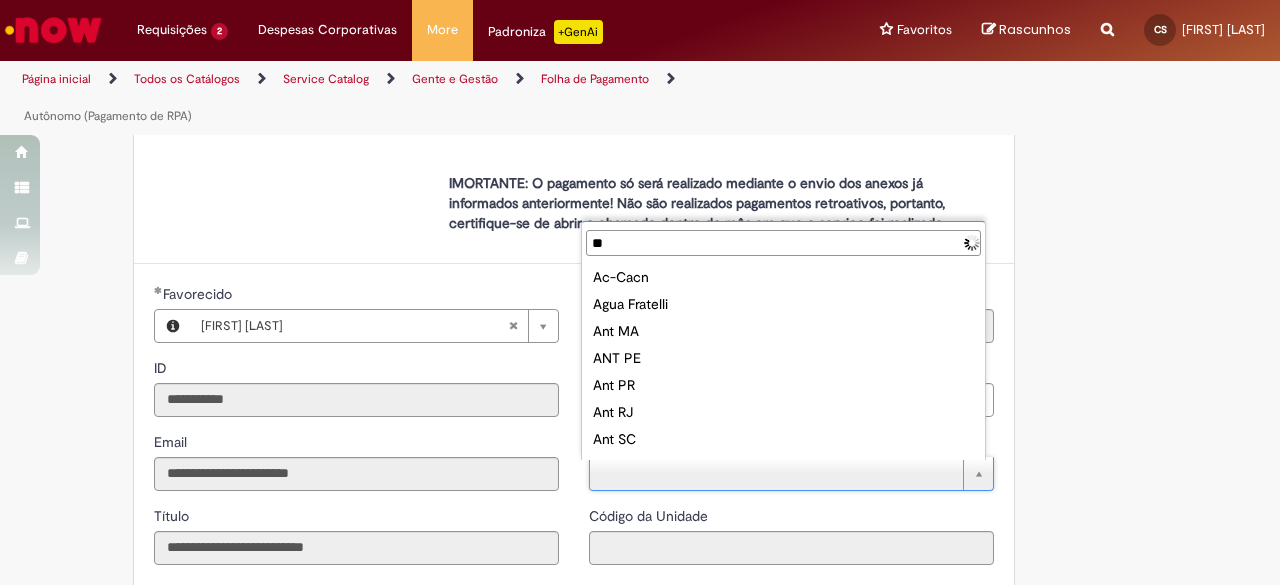 type on "***" 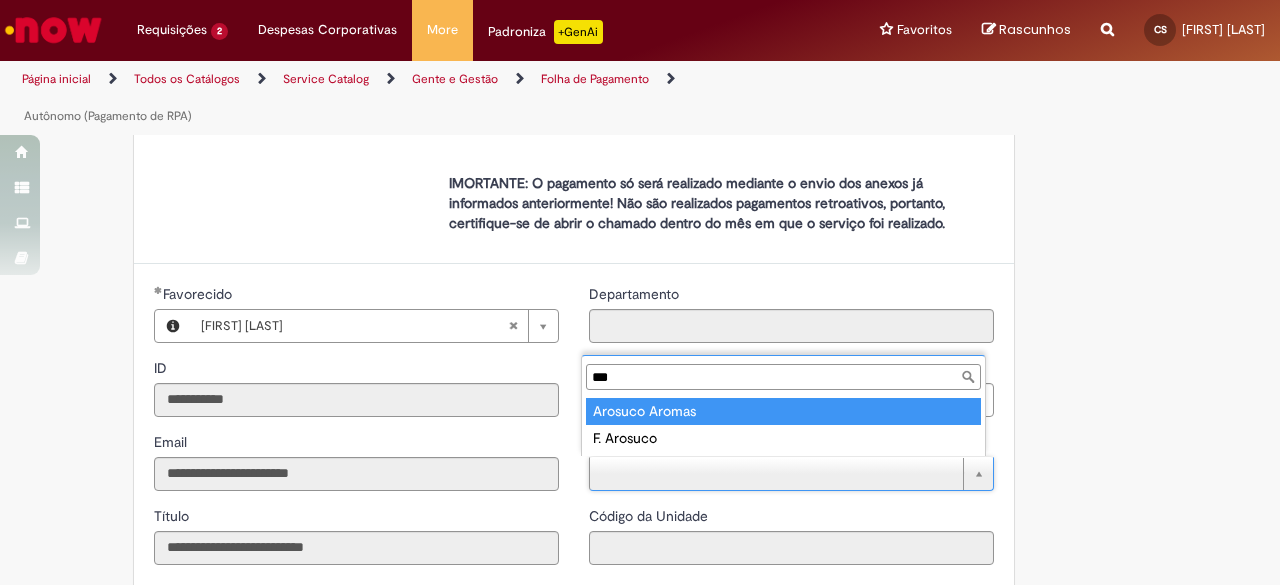 type on "**********" 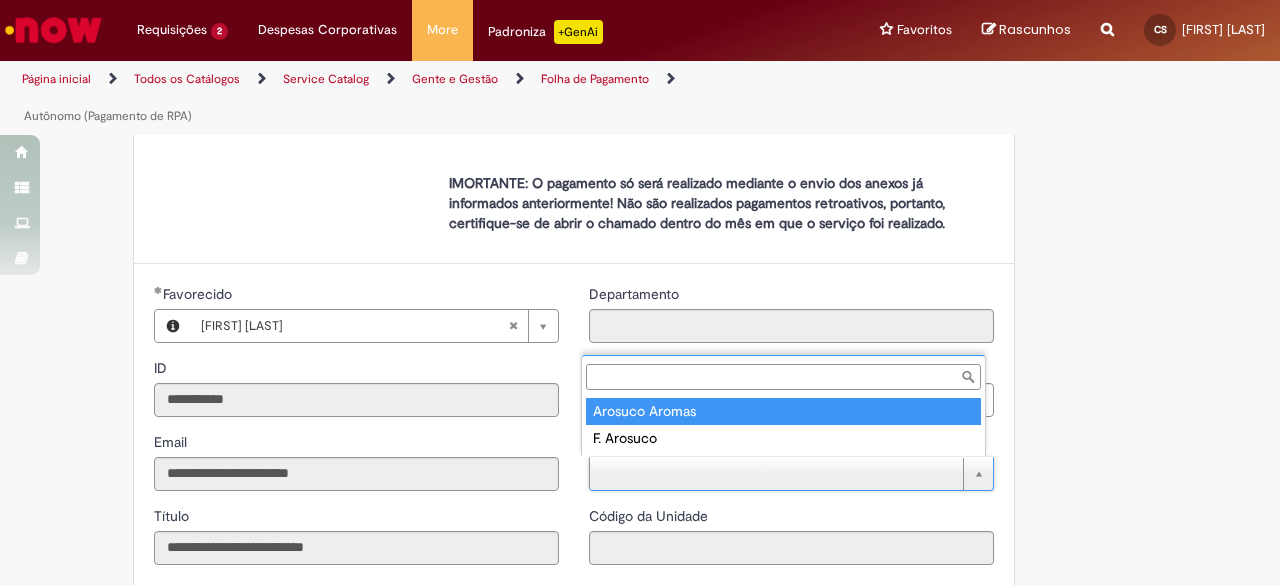type on "****" 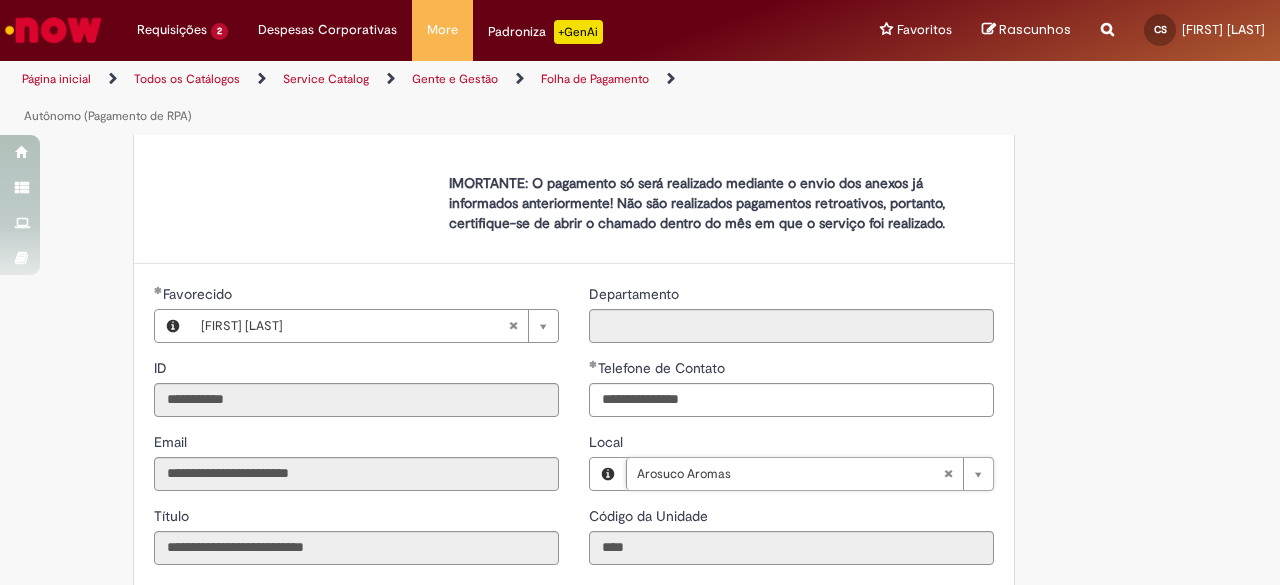 scroll, scrollTop: 788, scrollLeft: 0, axis: vertical 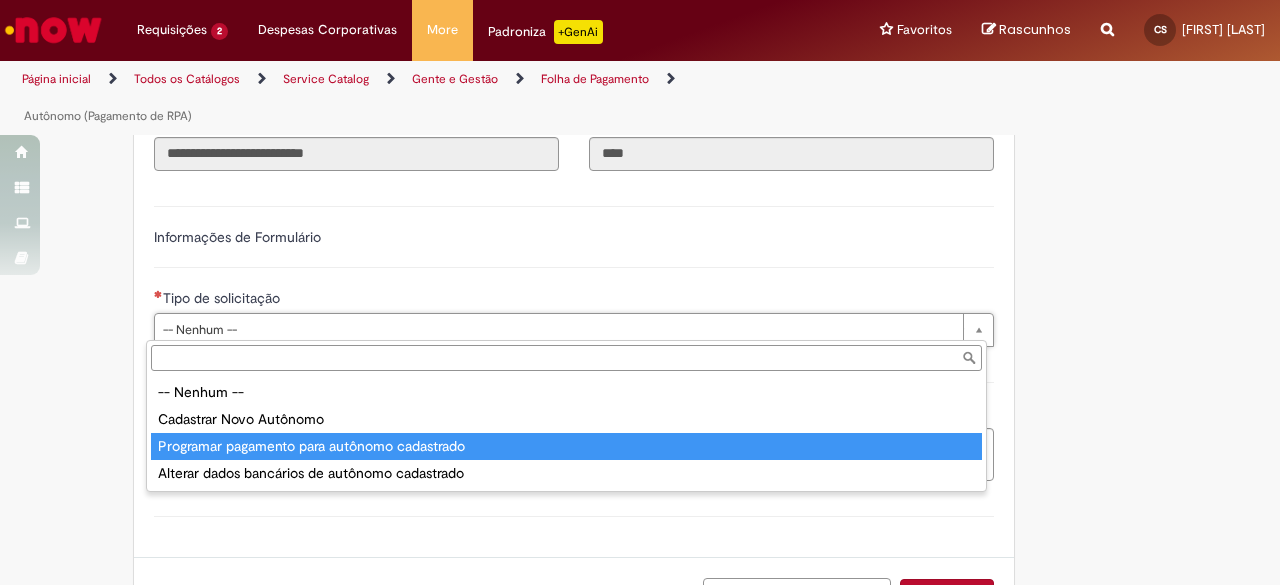 type on "**********" 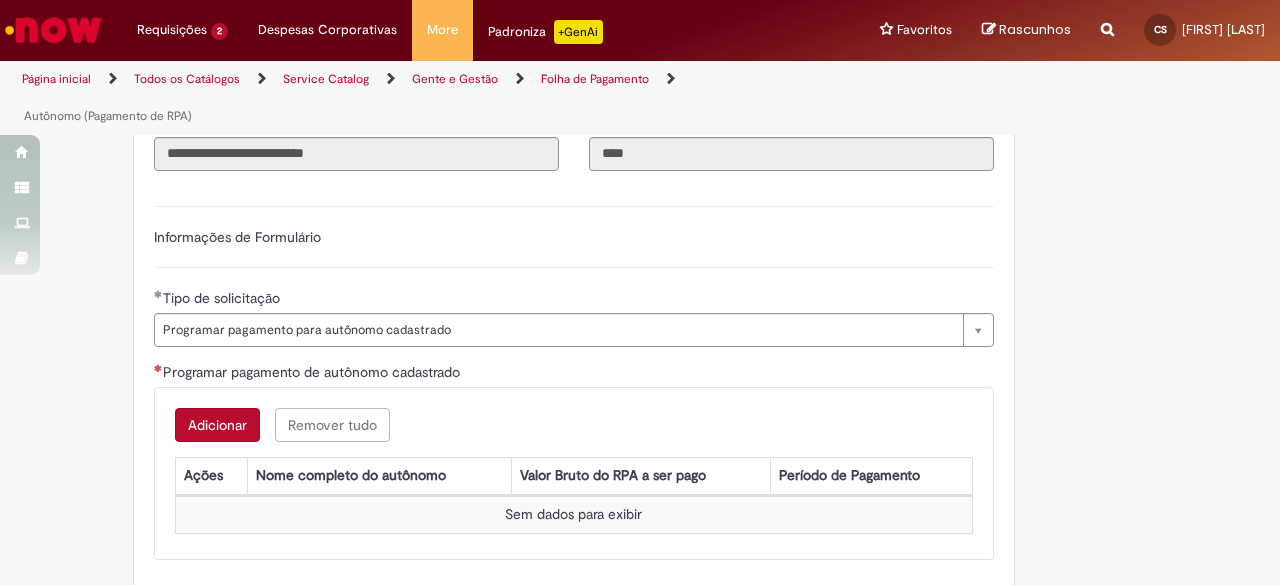 click on "Adicionar" at bounding box center (217, 425) 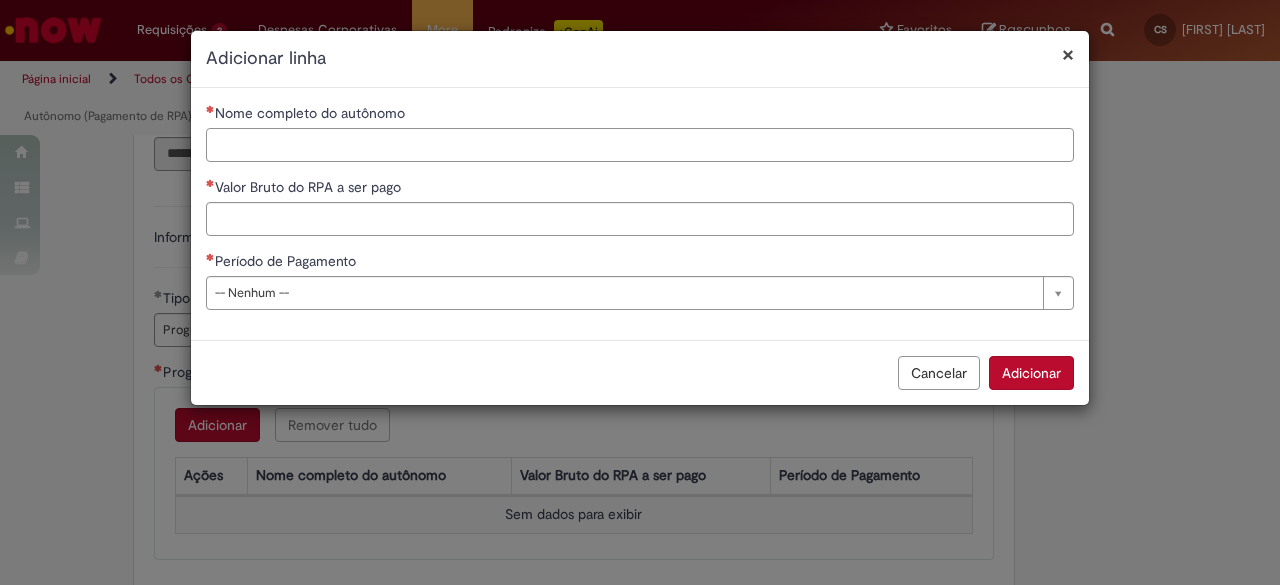 click on "Nome completo do autônomo" at bounding box center [640, 145] 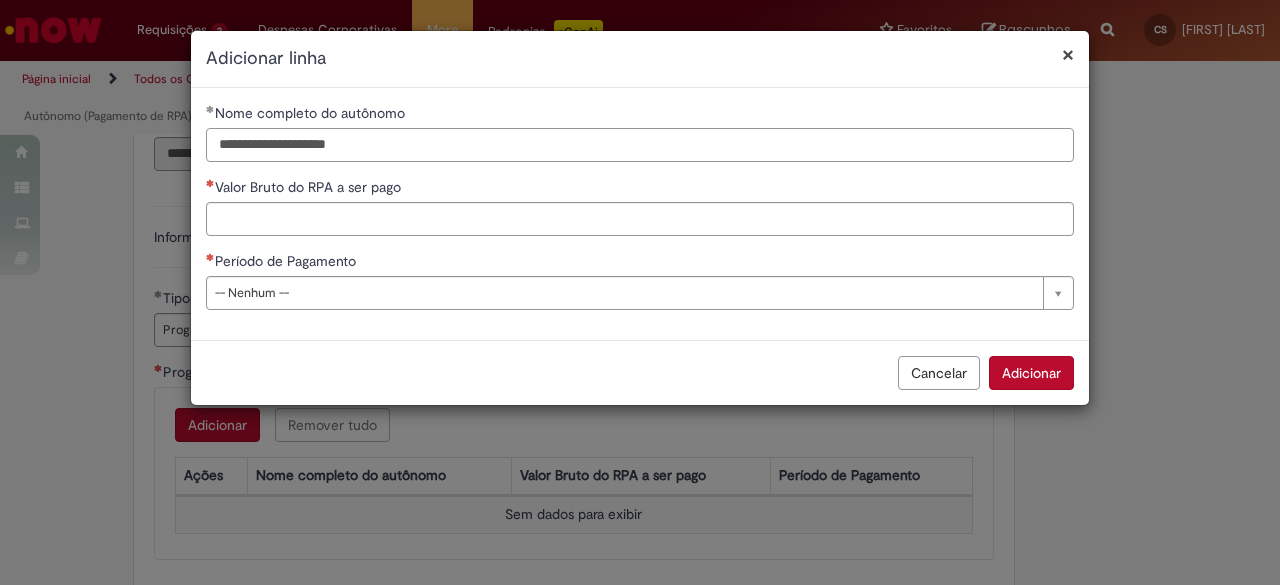 type on "**********" 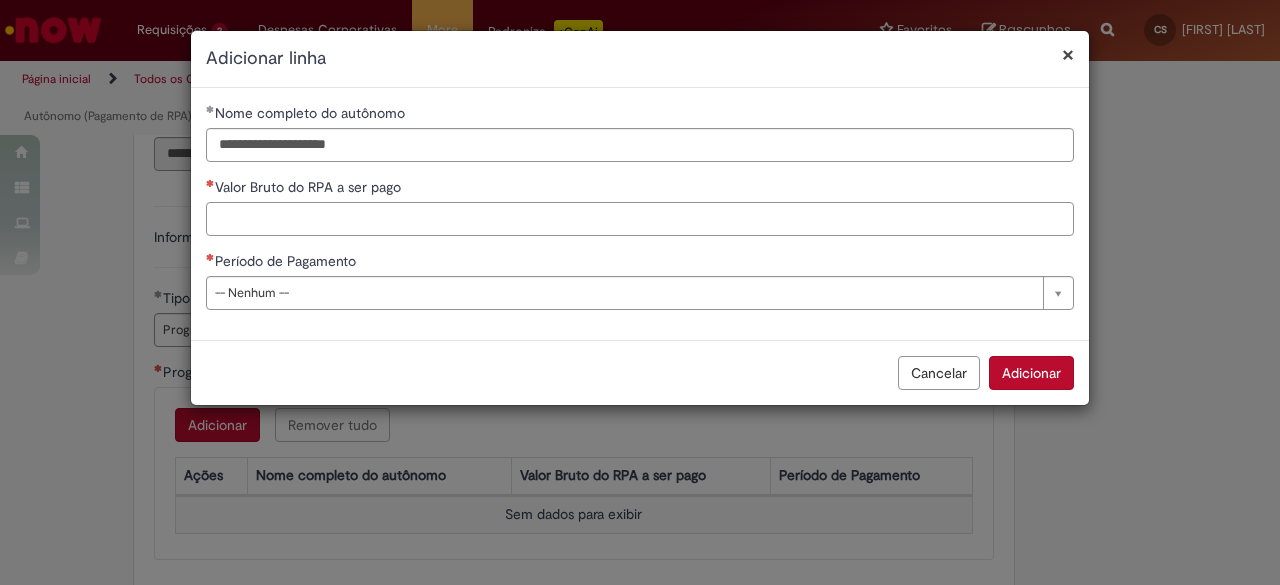 click on "Valor Bruto do RPA a ser pago" at bounding box center [640, 219] 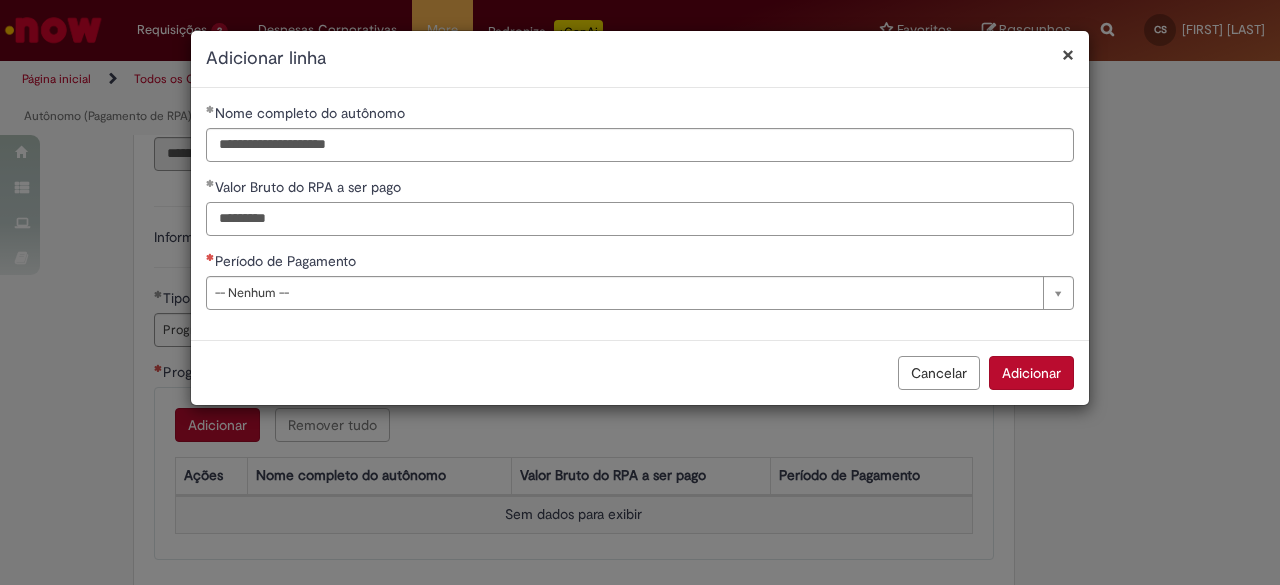 type on "*********" 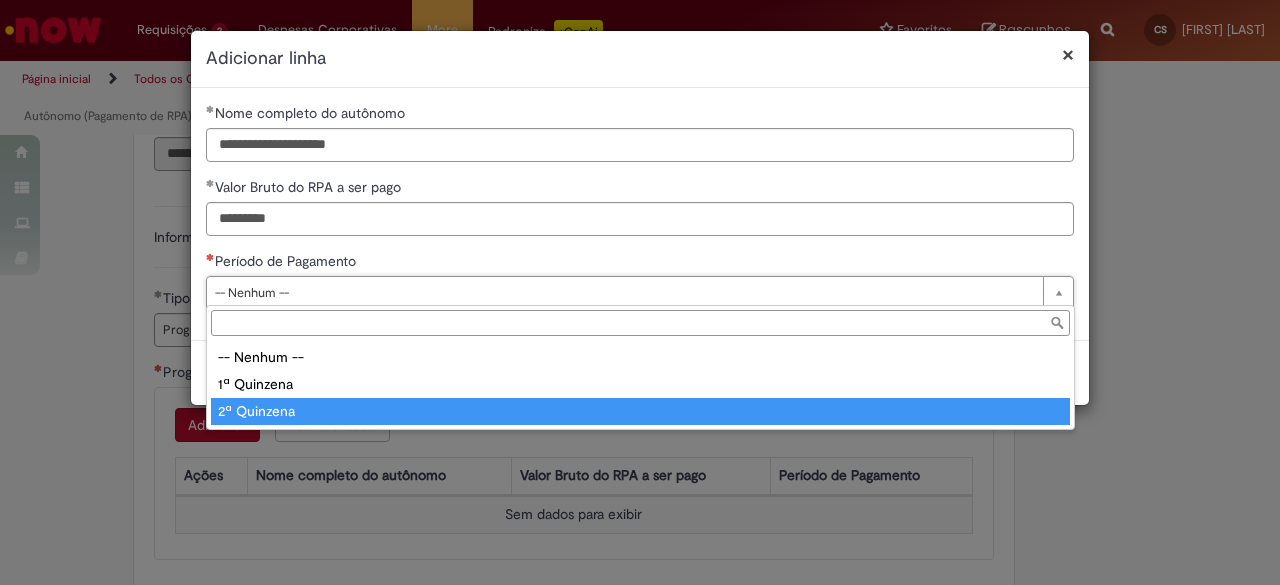 type on "**********" 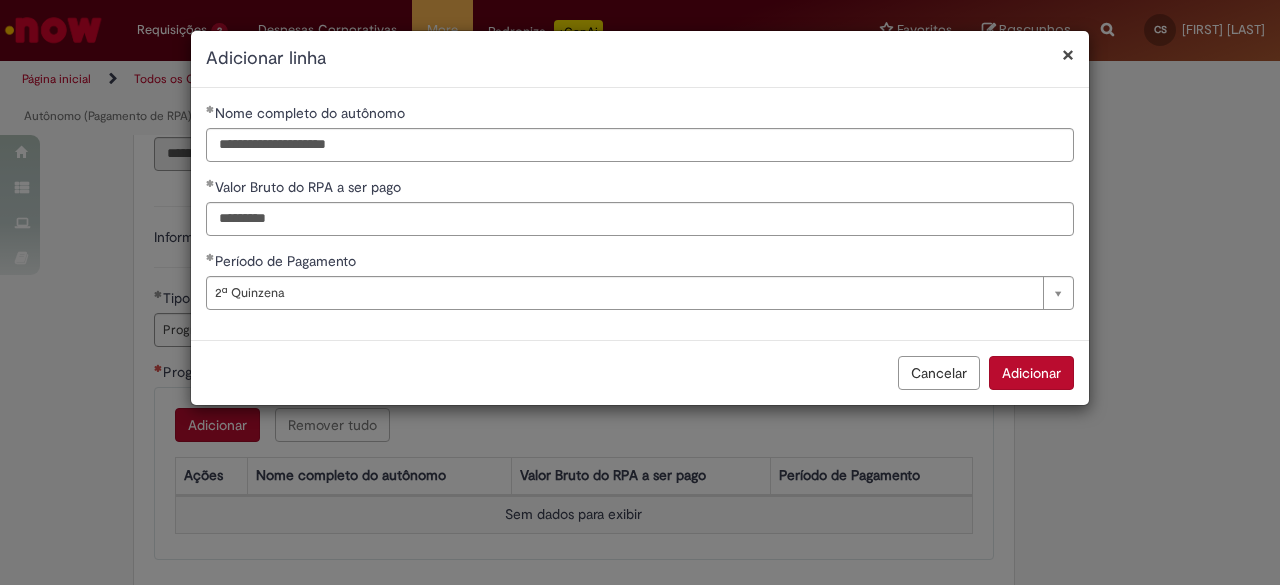 click on "Adicionar" at bounding box center (1031, 373) 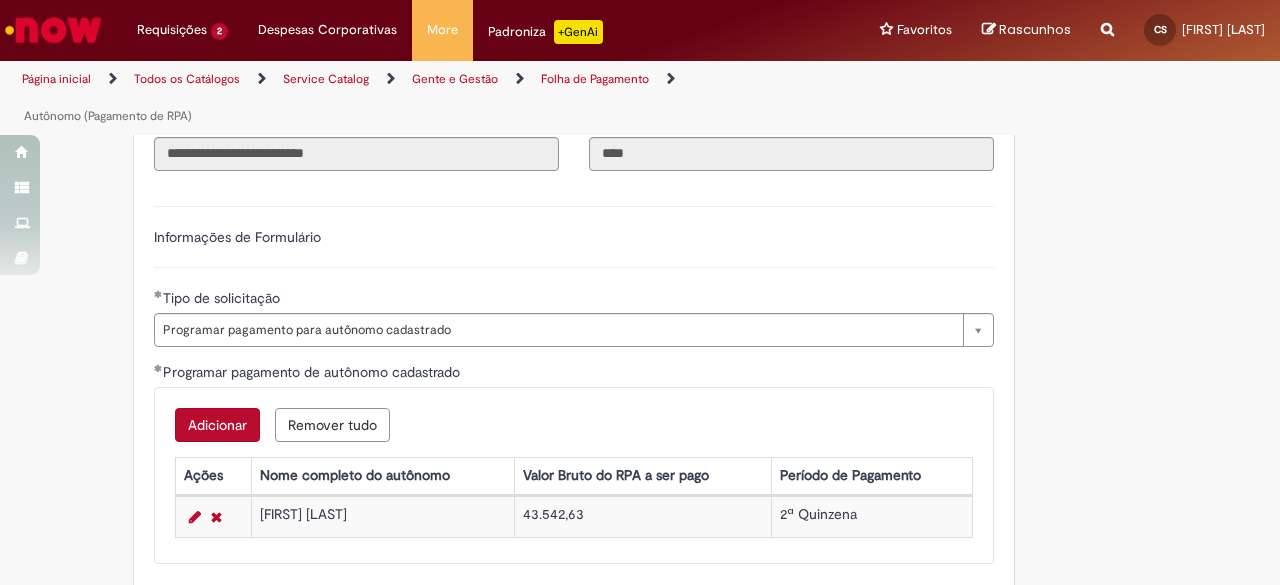 scroll, scrollTop: 1154, scrollLeft: 0, axis: vertical 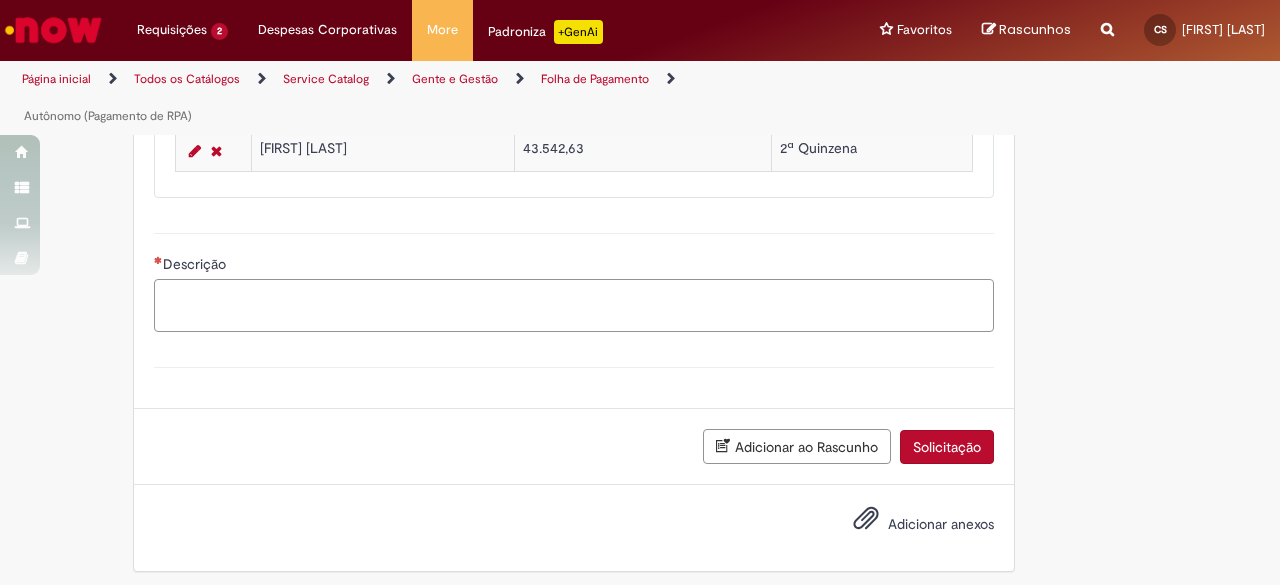 click on "Descrição" at bounding box center [574, 305] 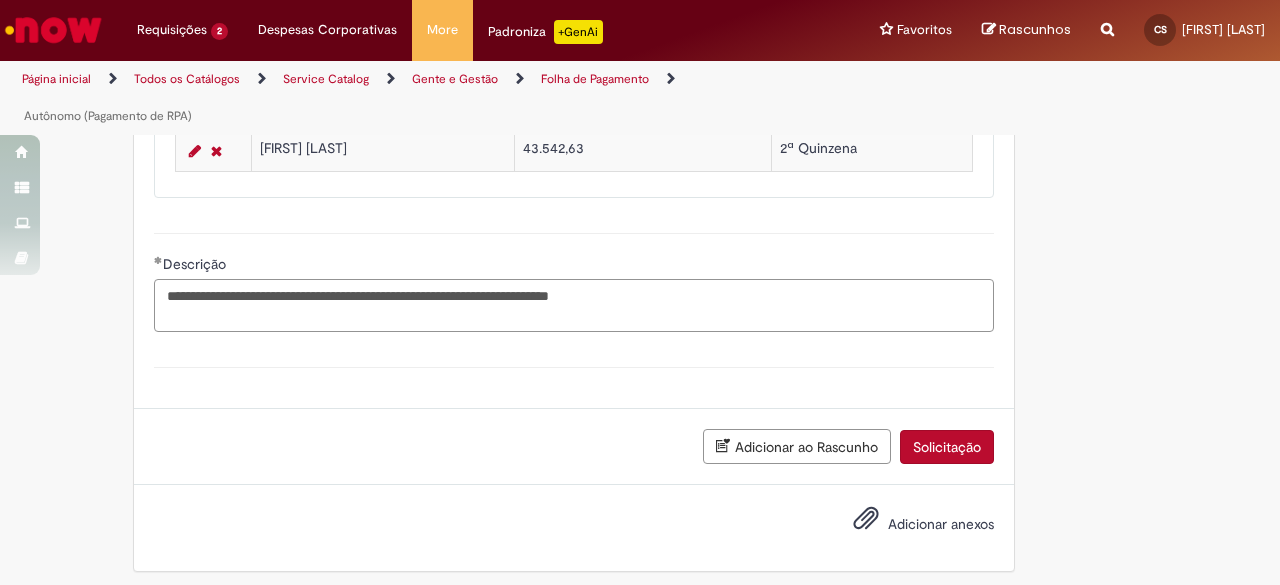 type on "**********" 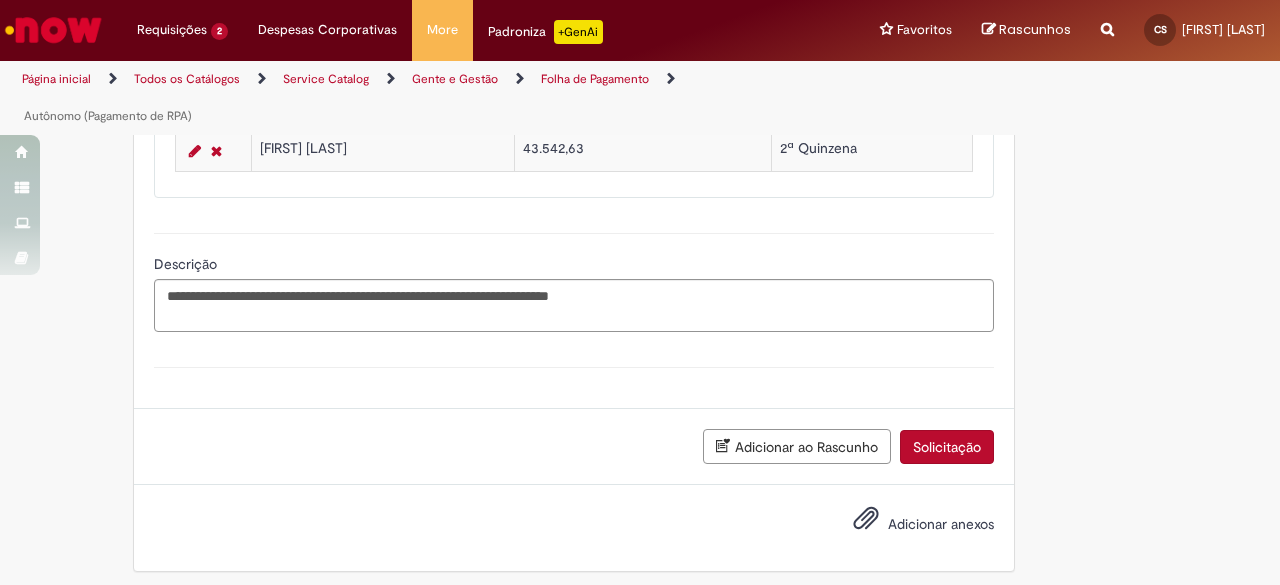 click on "Adicionar anexos" at bounding box center [941, 524] 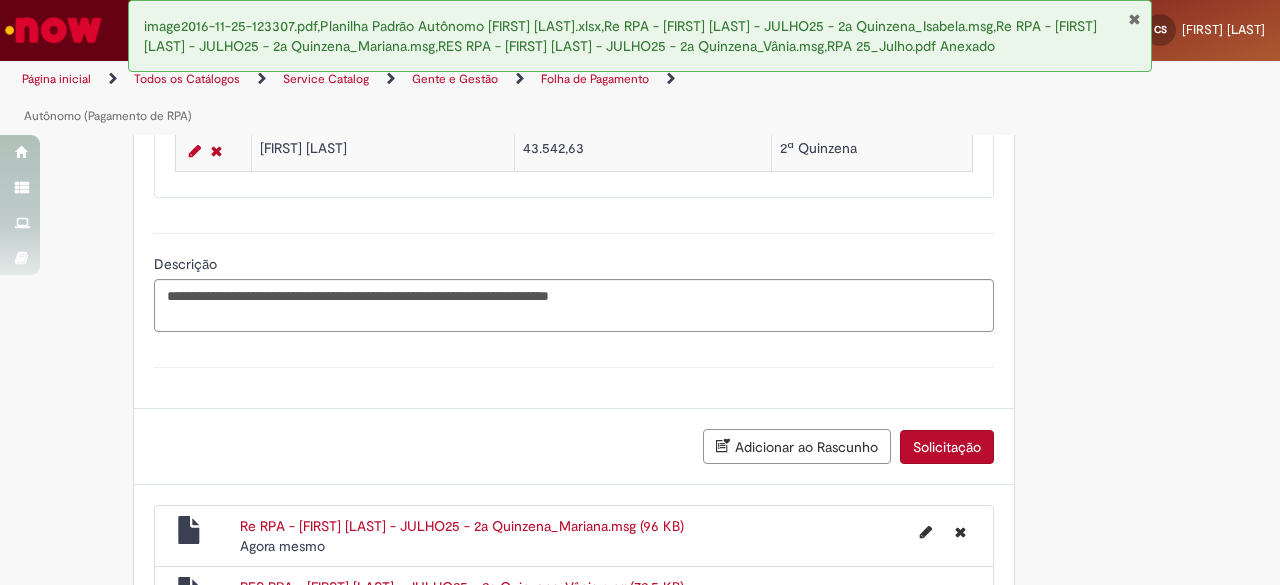 scroll, scrollTop: 1528, scrollLeft: 0, axis: vertical 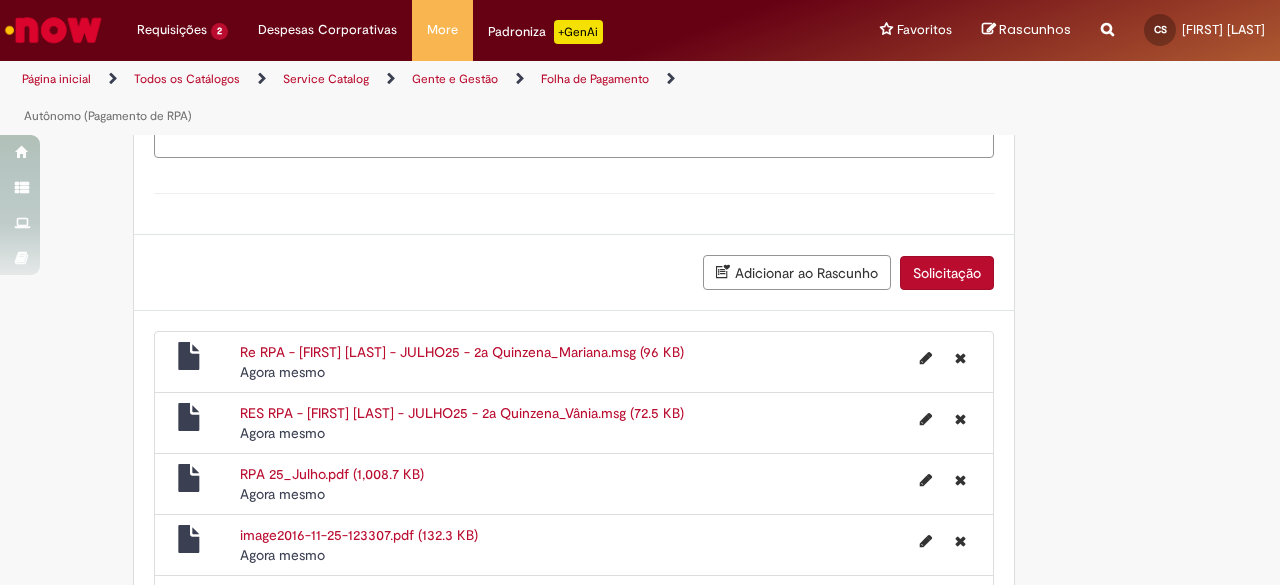 click on "Solicitação" at bounding box center [947, 273] 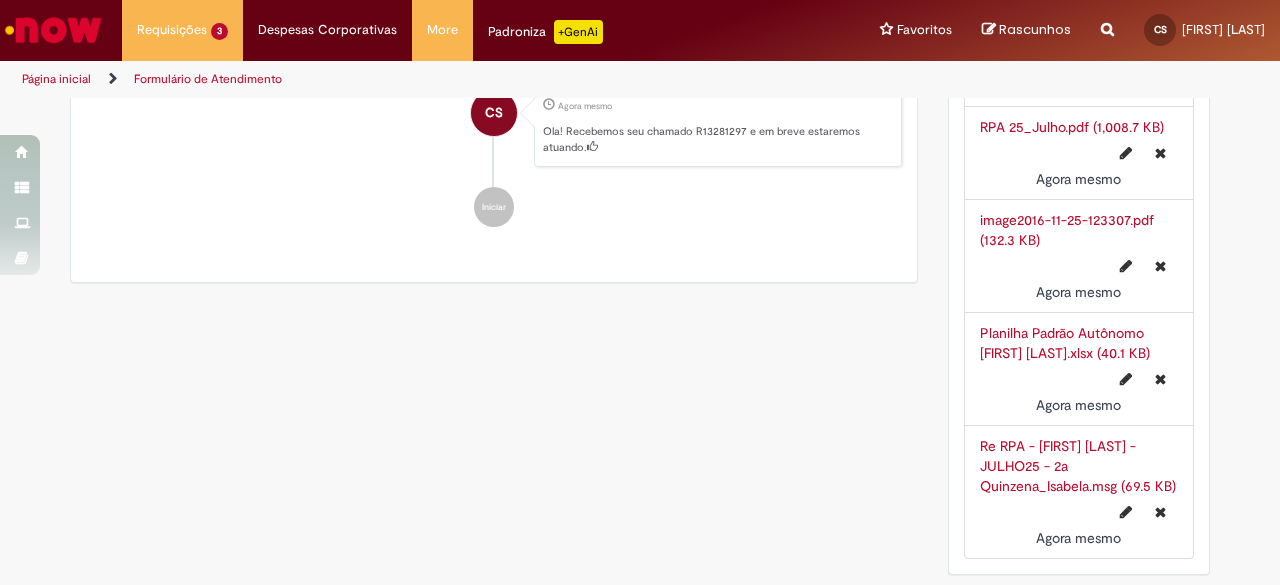 scroll, scrollTop: 0, scrollLeft: 0, axis: both 